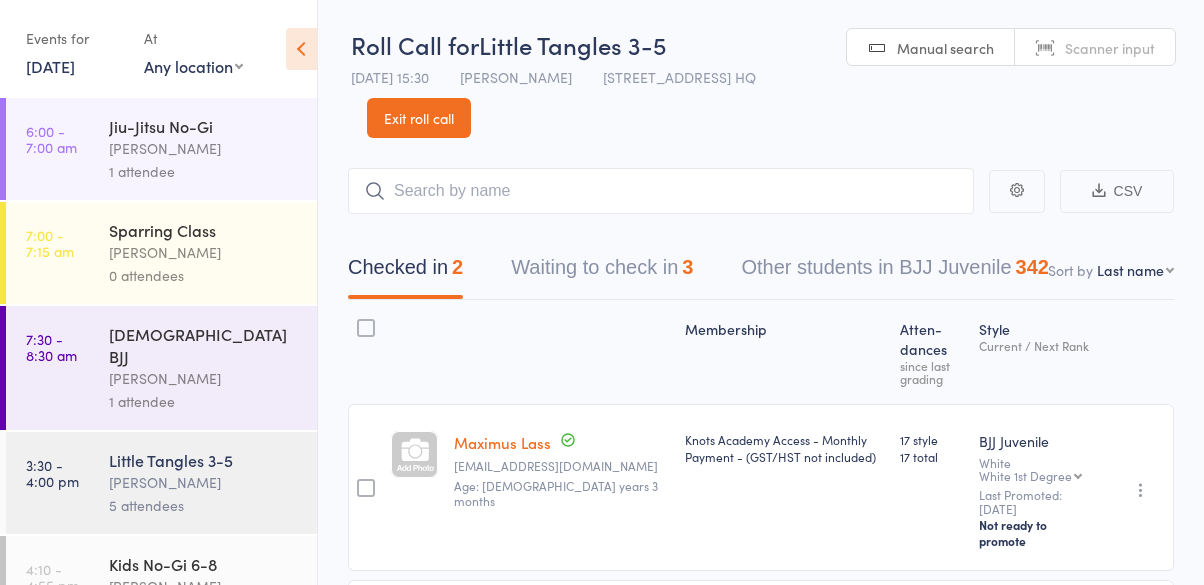 scroll, scrollTop: 219, scrollLeft: 0, axis: vertical 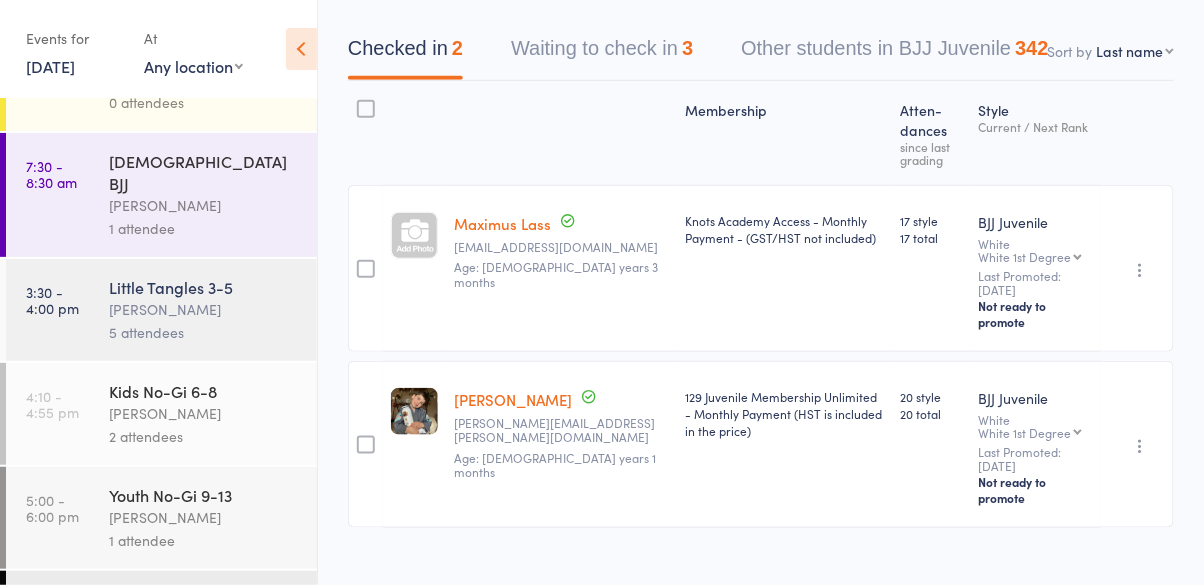 click on "[PERSON_NAME]" at bounding box center (204, 309) 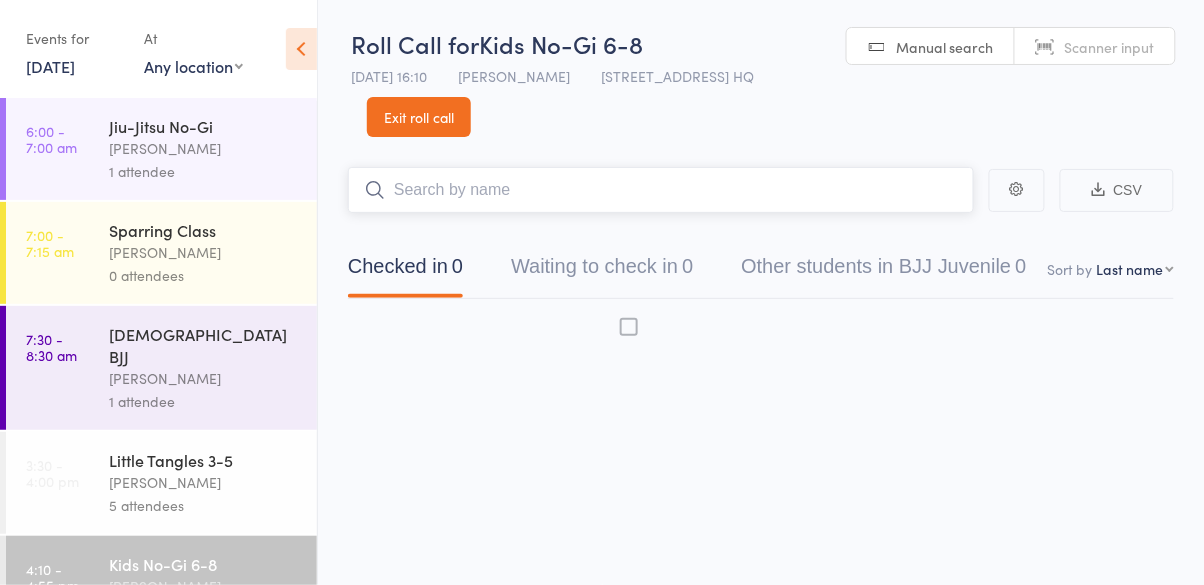 scroll, scrollTop: 0, scrollLeft: 0, axis: both 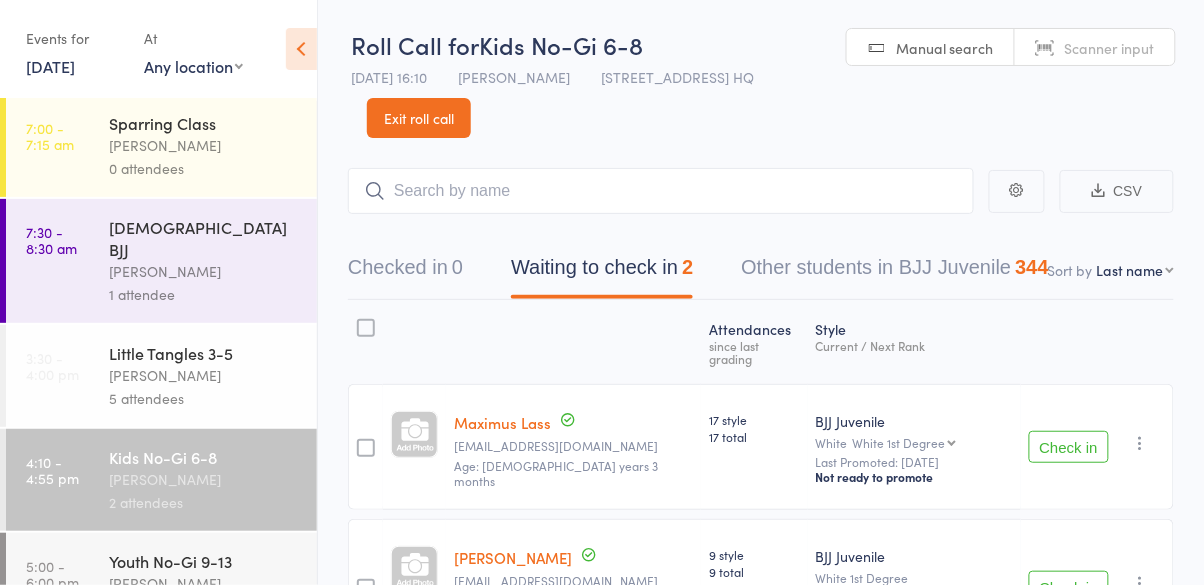 click on "Little Tangles 3-5" at bounding box center (204, 353) 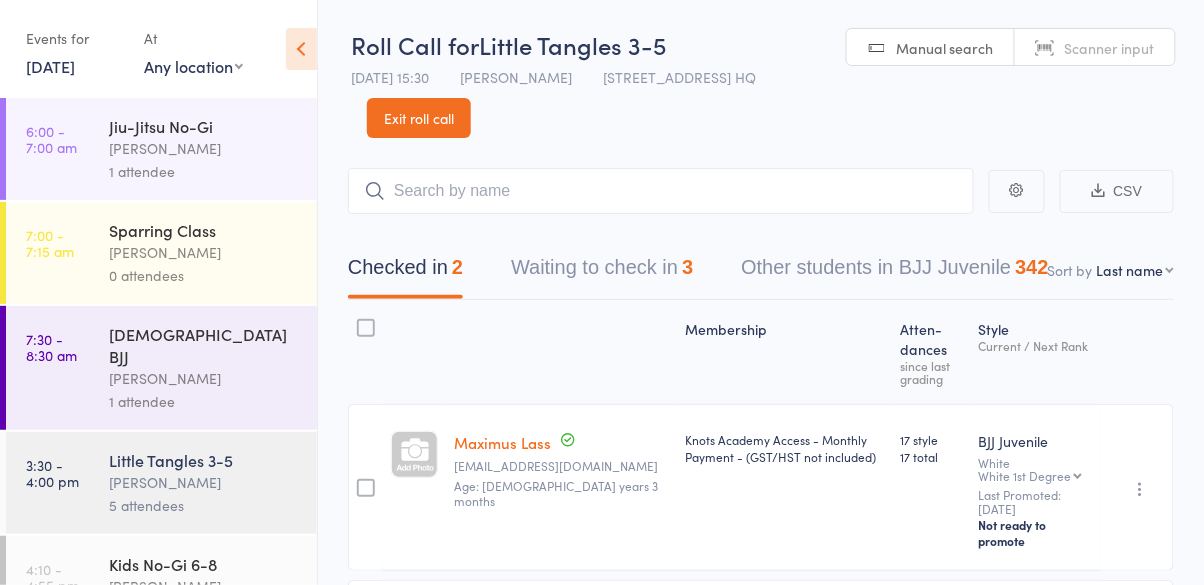 click on "Exit roll call" at bounding box center [419, 118] 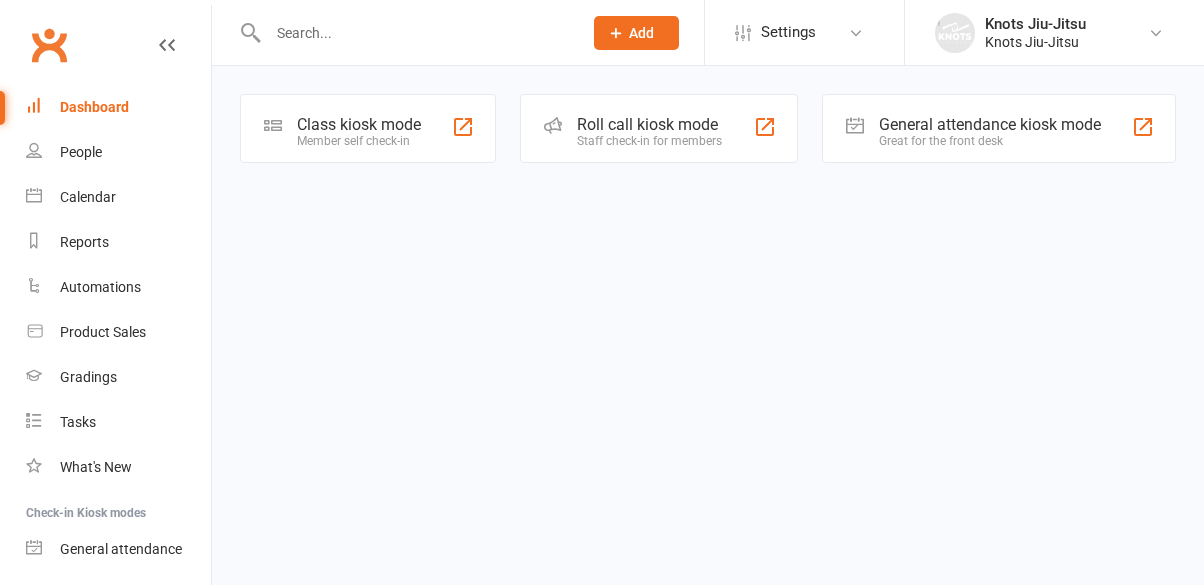 scroll, scrollTop: 0, scrollLeft: 0, axis: both 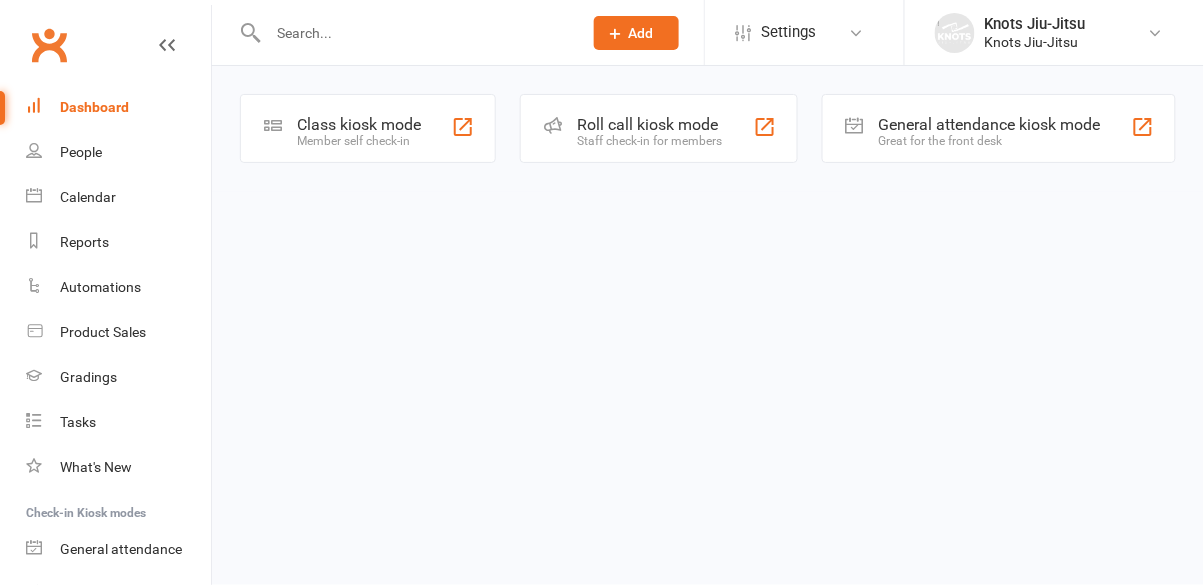 click on "Member self check-in" at bounding box center (359, 141) 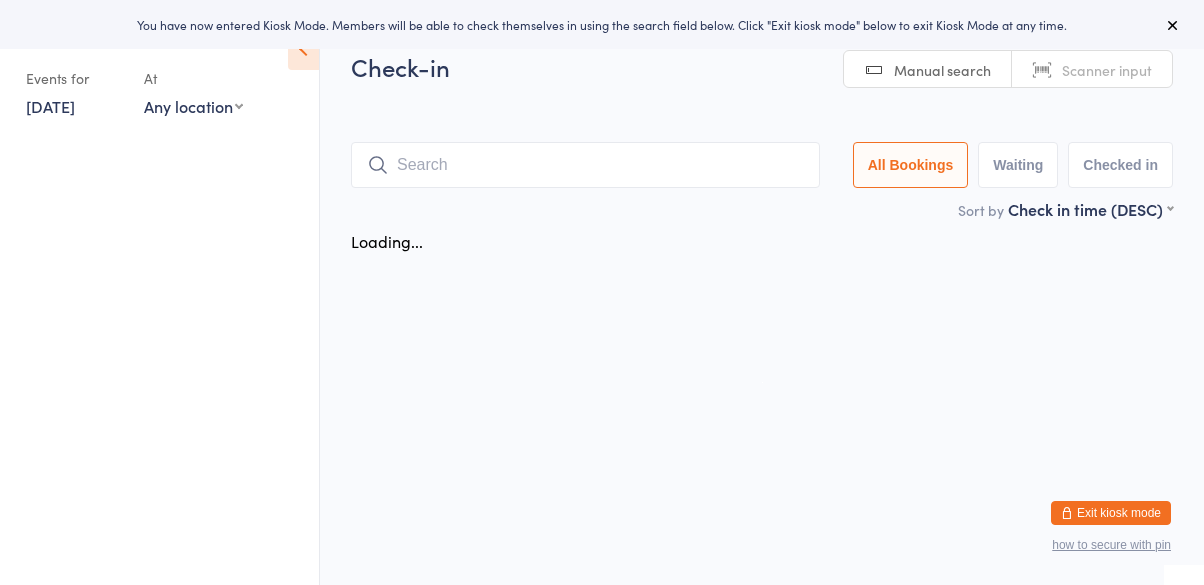 scroll, scrollTop: 0, scrollLeft: 0, axis: both 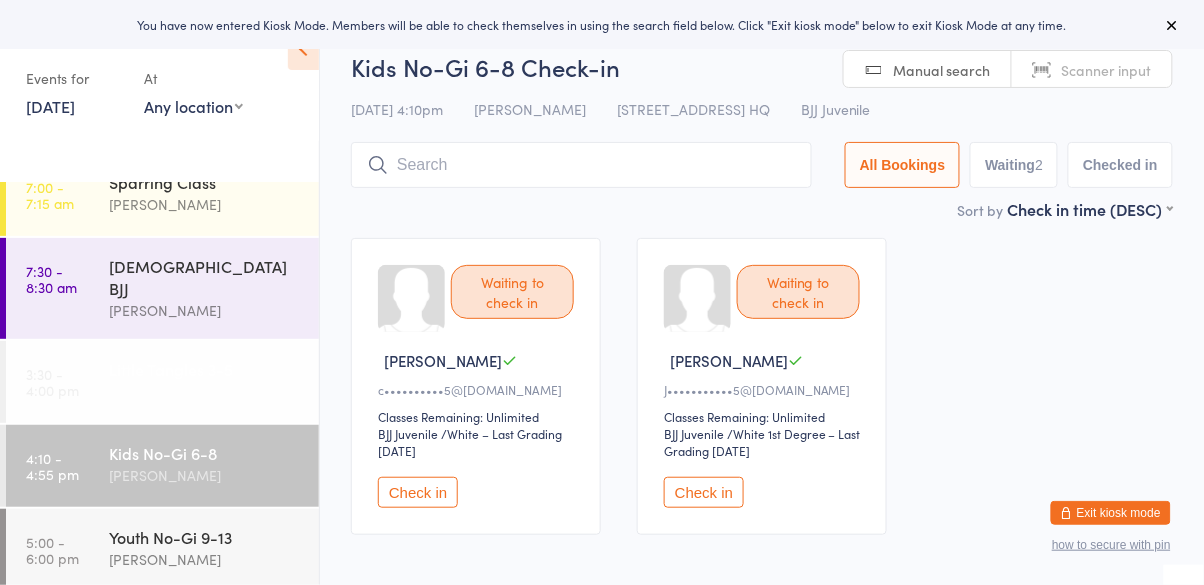 click on "Cassio Martins" at bounding box center [205, 391] 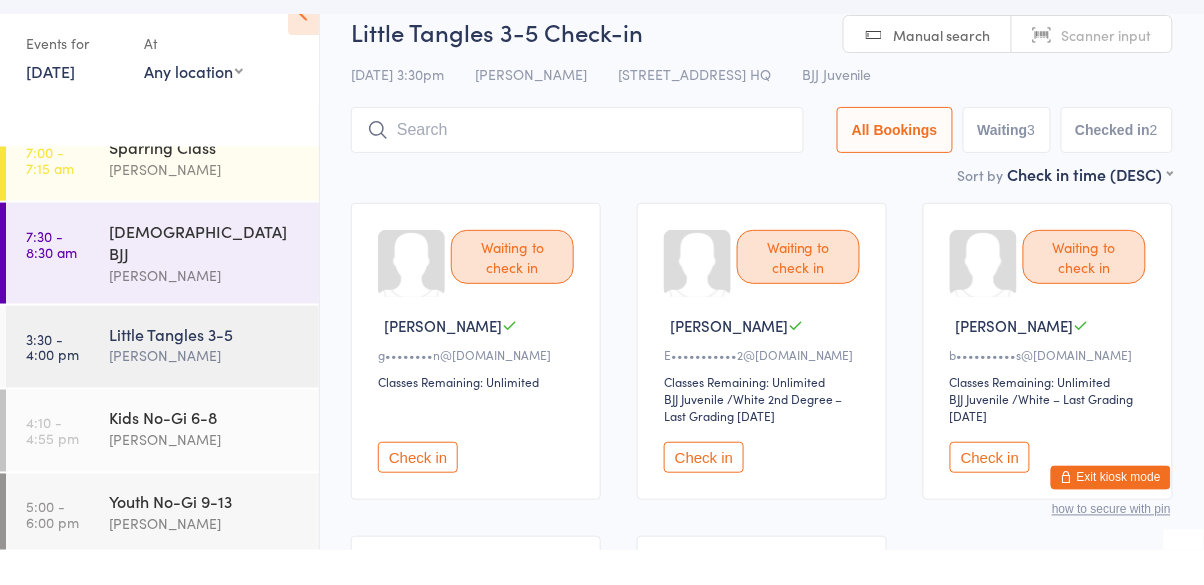scroll, scrollTop: 75, scrollLeft: 0, axis: vertical 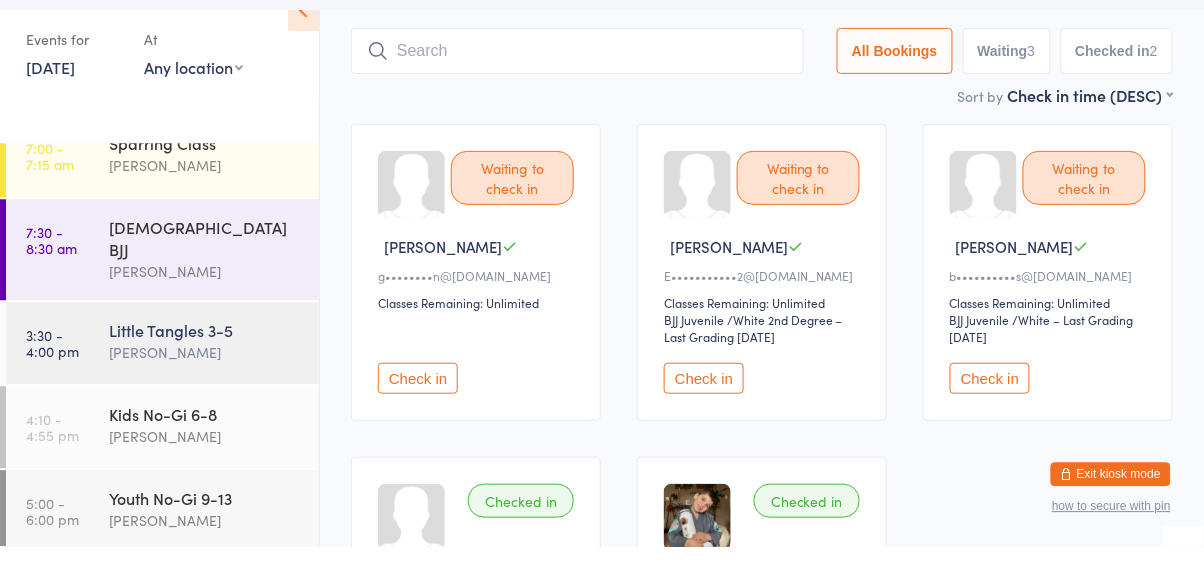 click on "Check in" at bounding box center [704, 417] 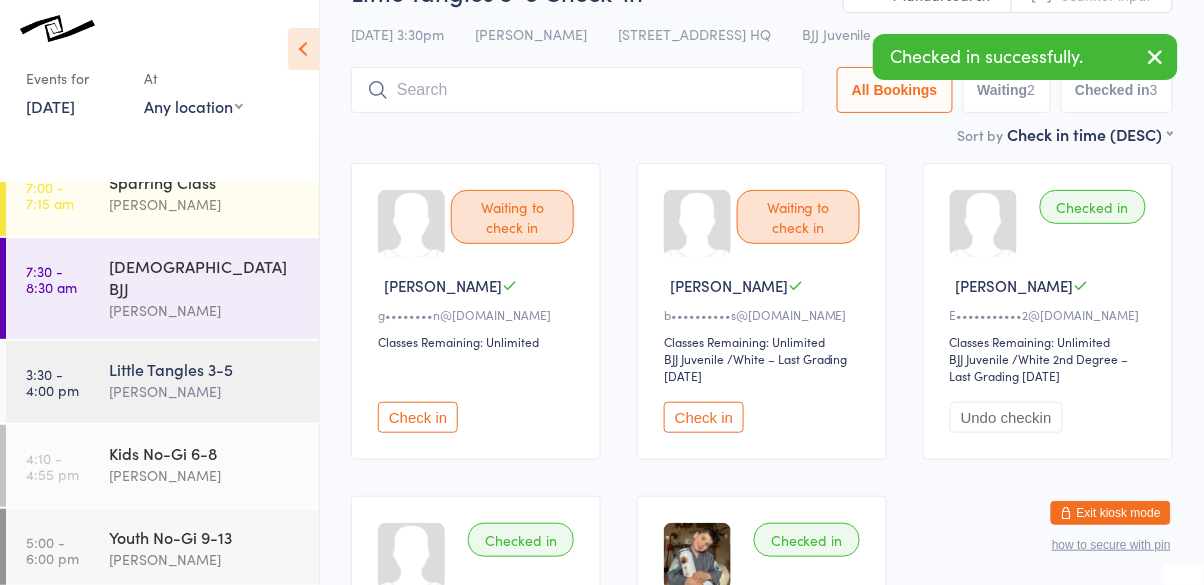 click on "Check in" at bounding box center [418, 417] 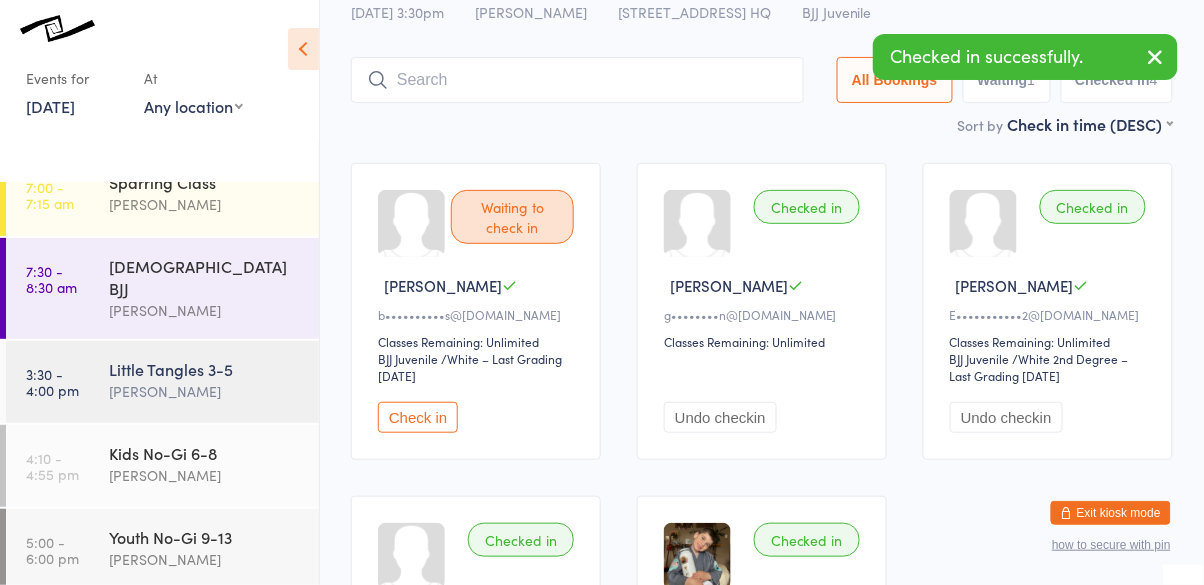 click on "Check in" at bounding box center [418, 417] 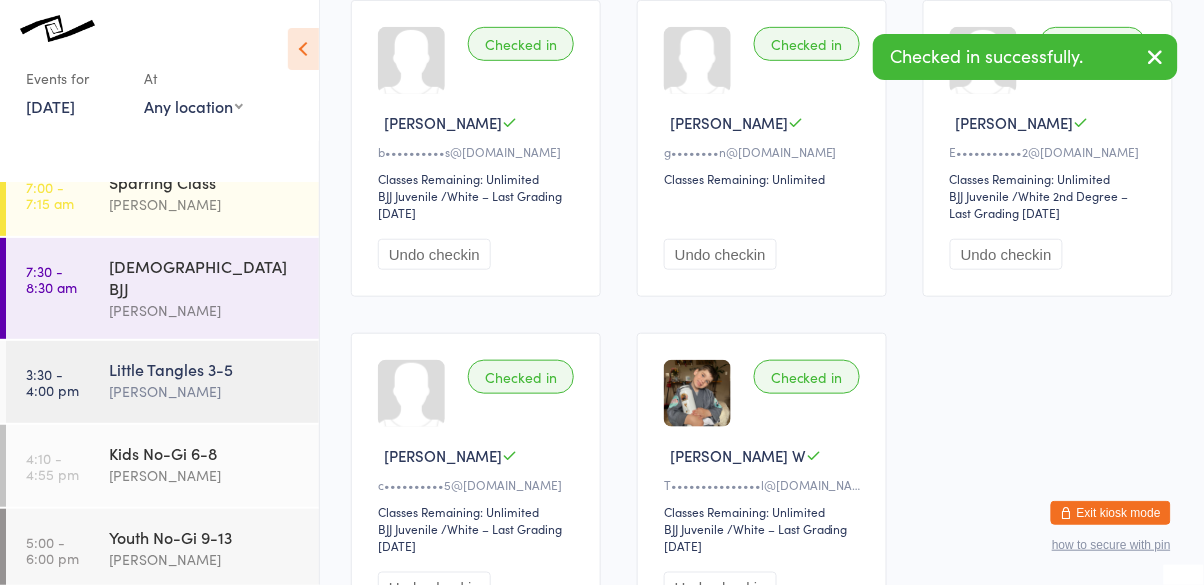 scroll, scrollTop: 240, scrollLeft: 0, axis: vertical 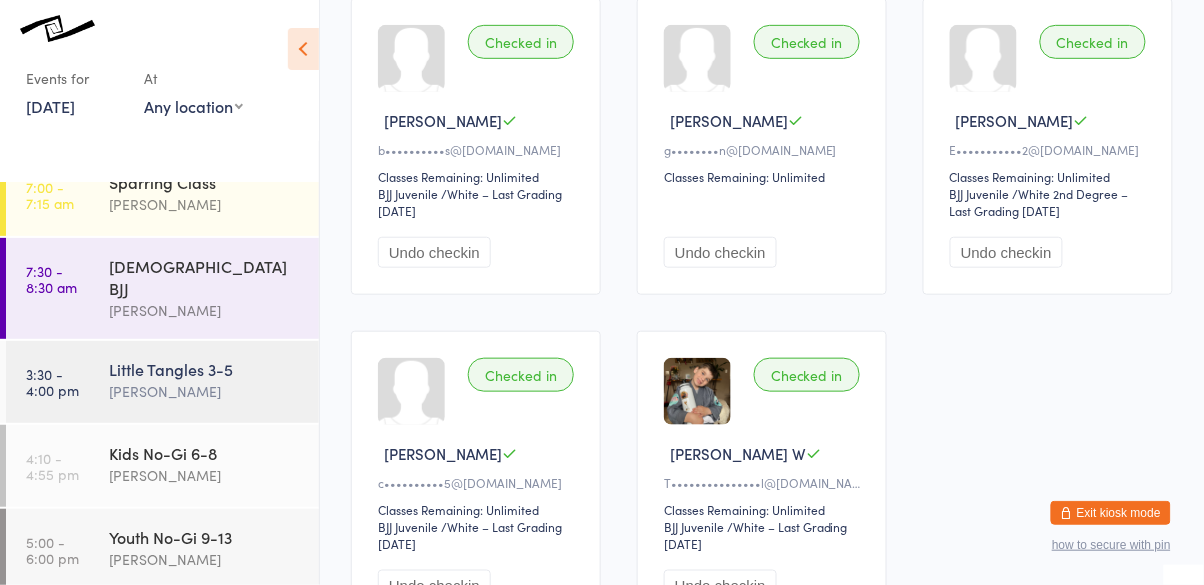 click on "Checked in" at bounding box center (521, 375) 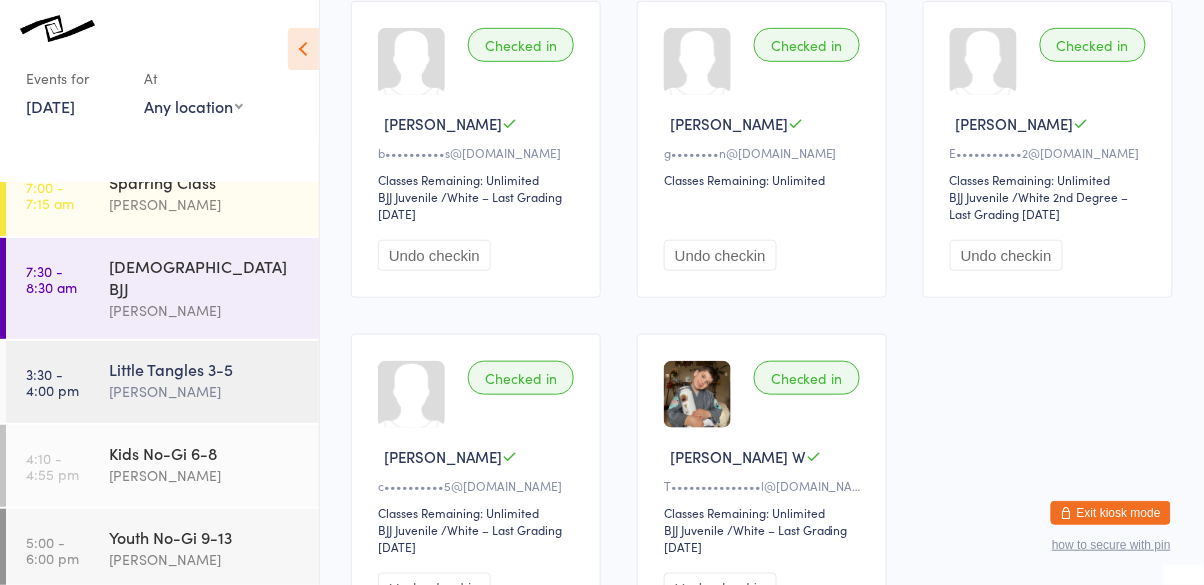 click on "Checked in" at bounding box center (521, 378) 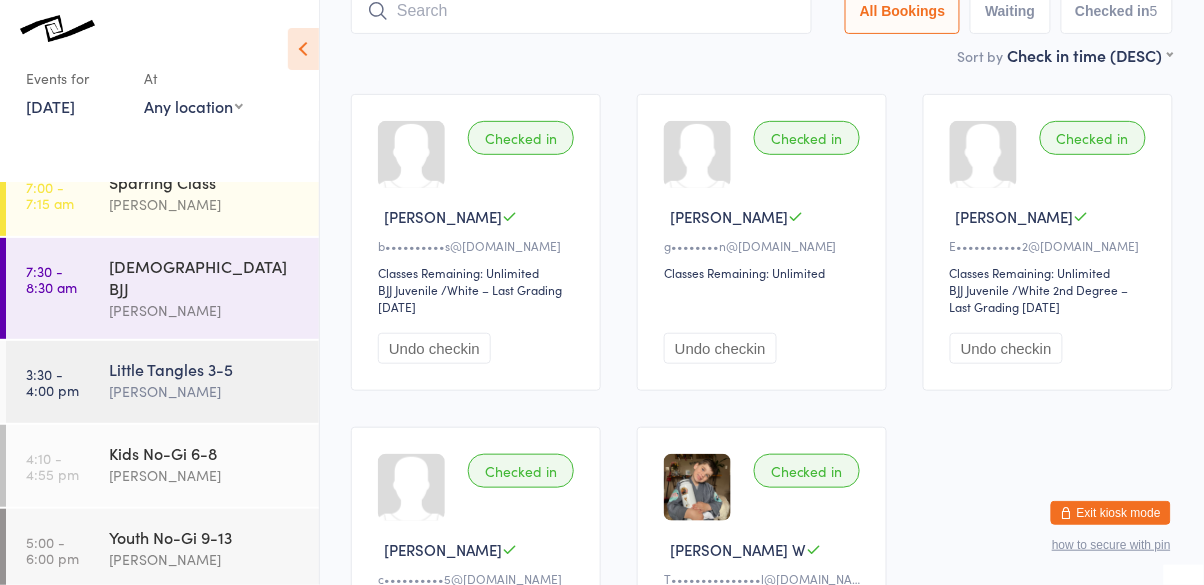 scroll, scrollTop: 0, scrollLeft: 0, axis: both 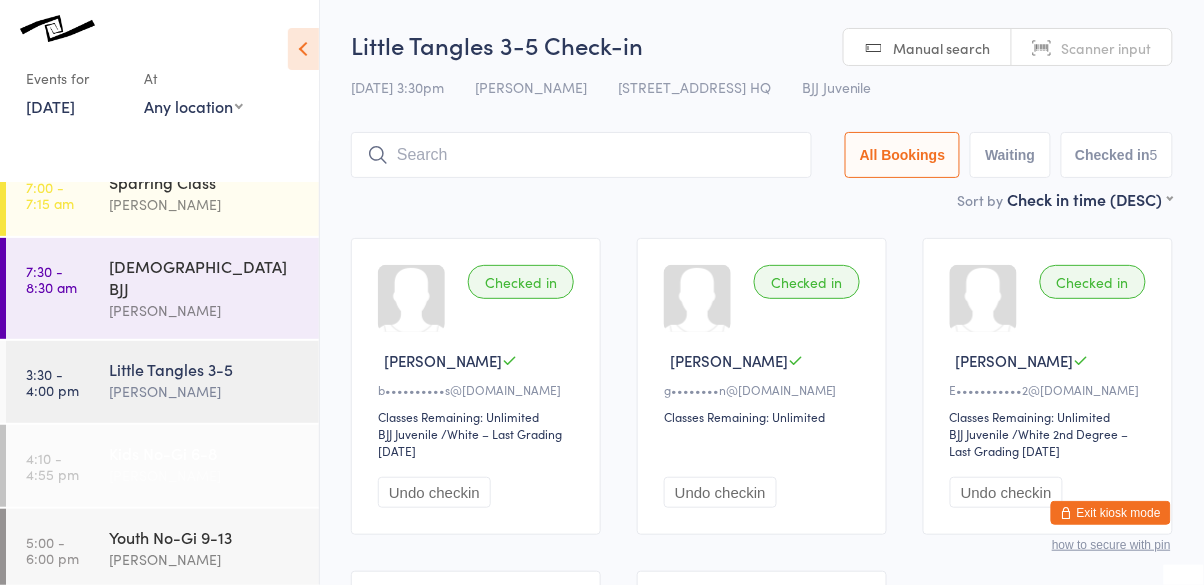 click on "[PERSON_NAME]" at bounding box center (205, 475) 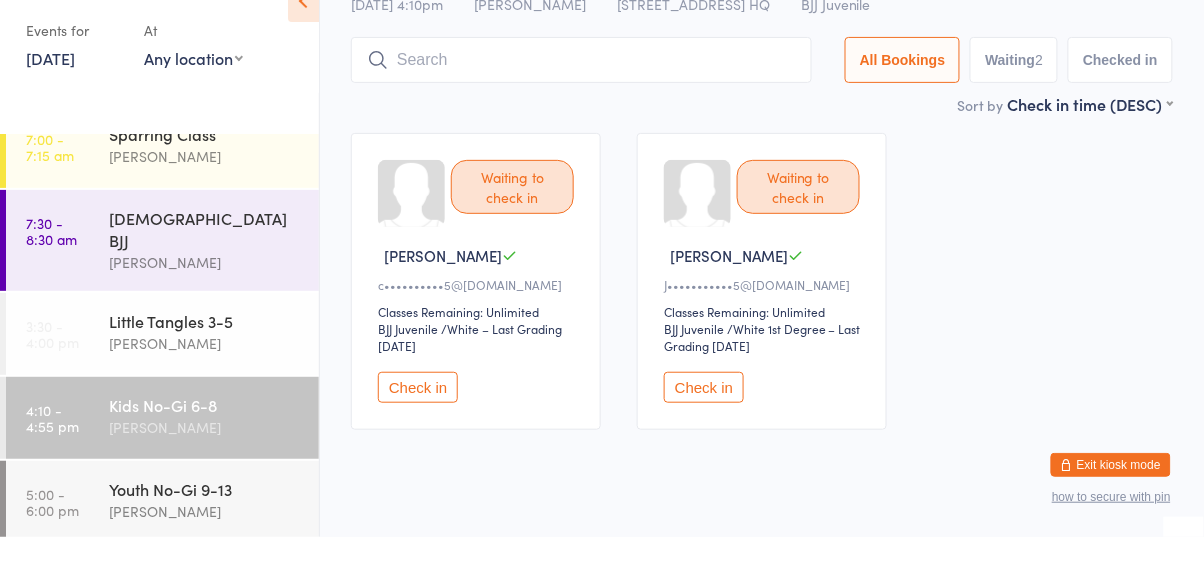 scroll, scrollTop: 63, scrollLeft: 0, axis: vertical 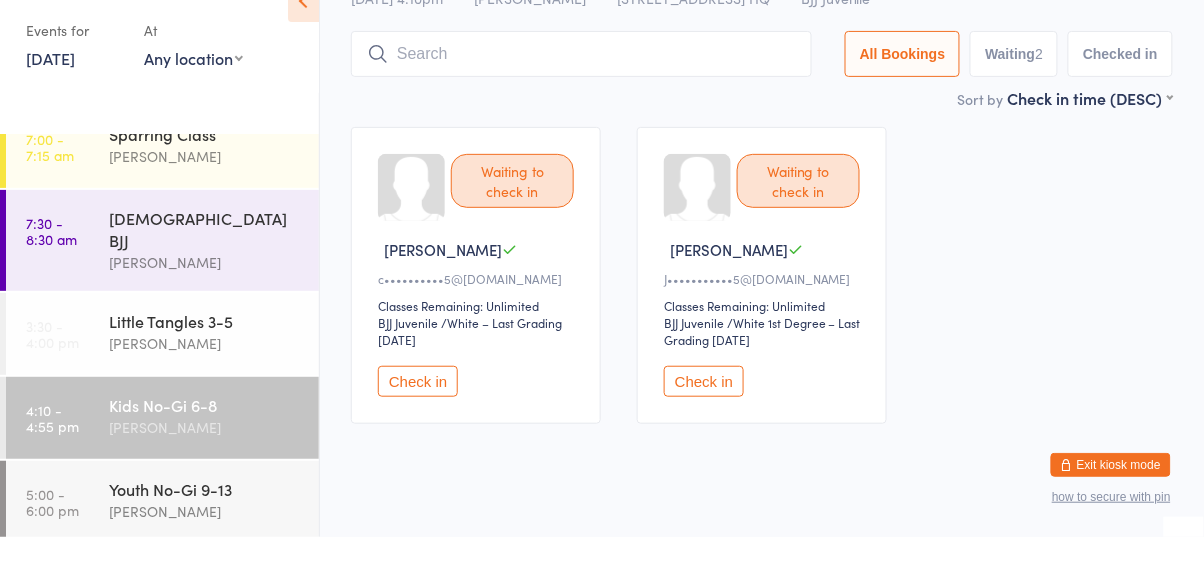 click on "Check in" at bounding box center (418, 429) 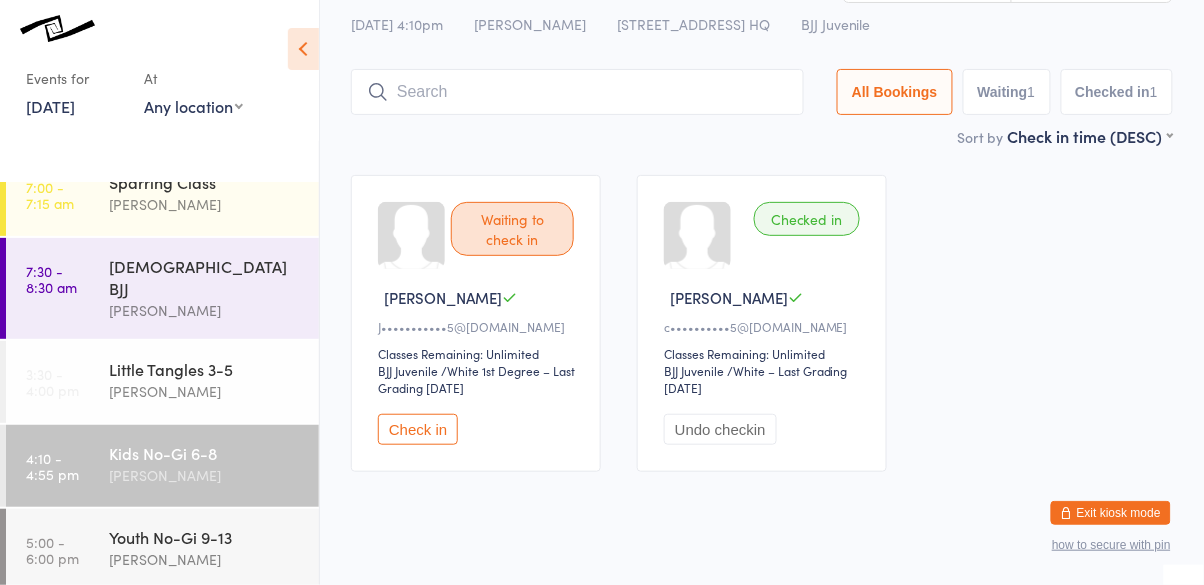 click on "[PERSON_NAME]" at bounding box center (205, 475) 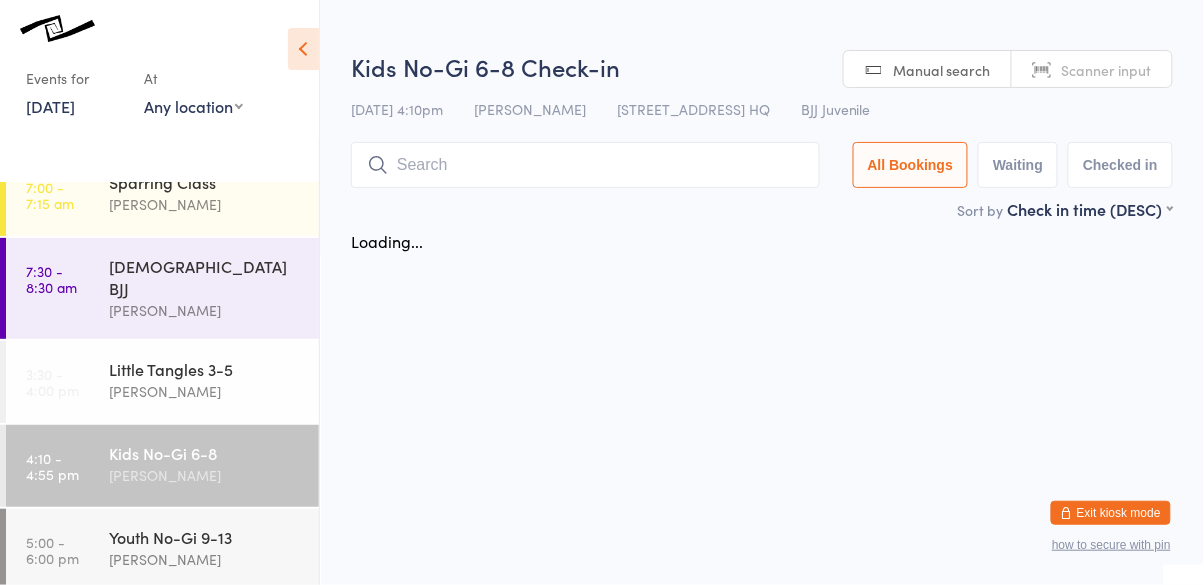 scroll, scrollTop: 0, scrollLeft: 0, axis: both 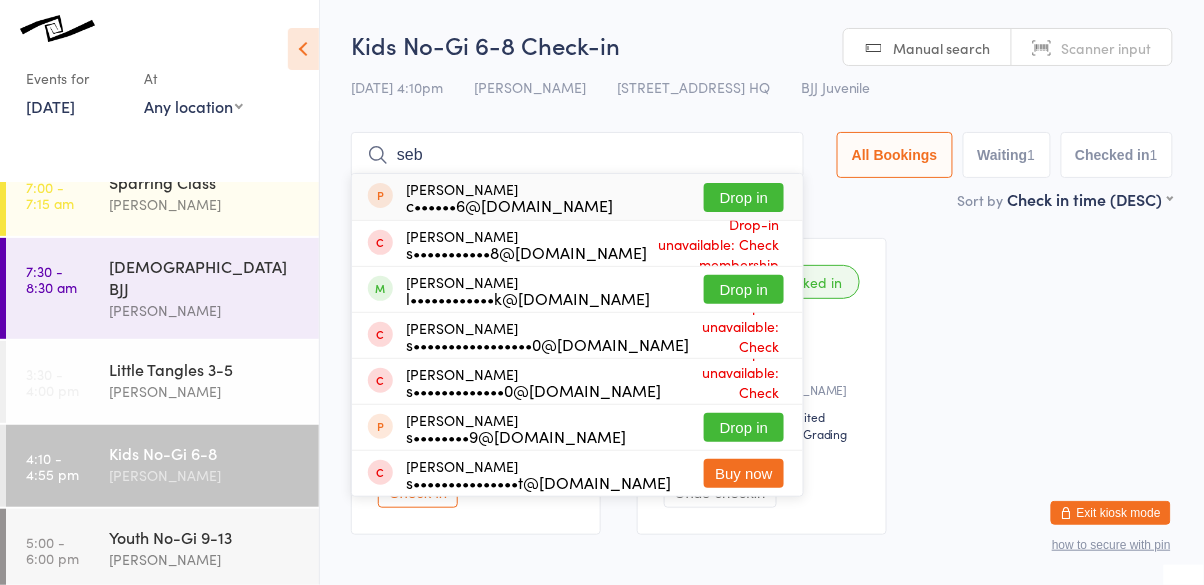 type on "seb" 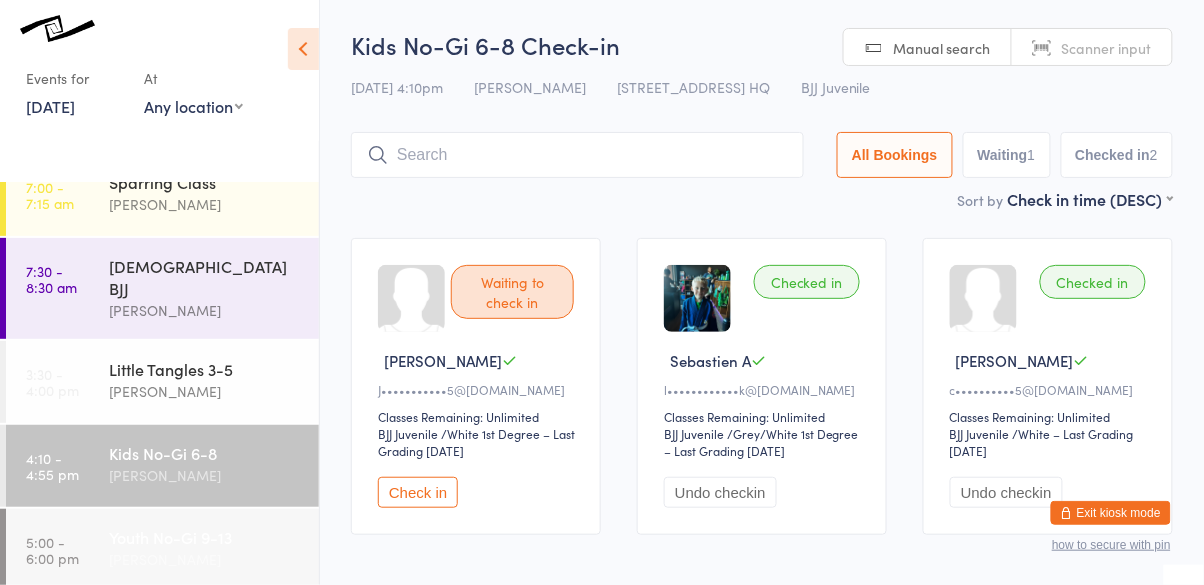 click on "5:00 - 6:00 pm Youth No-Gi 9-13 Cassio Martins" at bounding box center [162, 550] 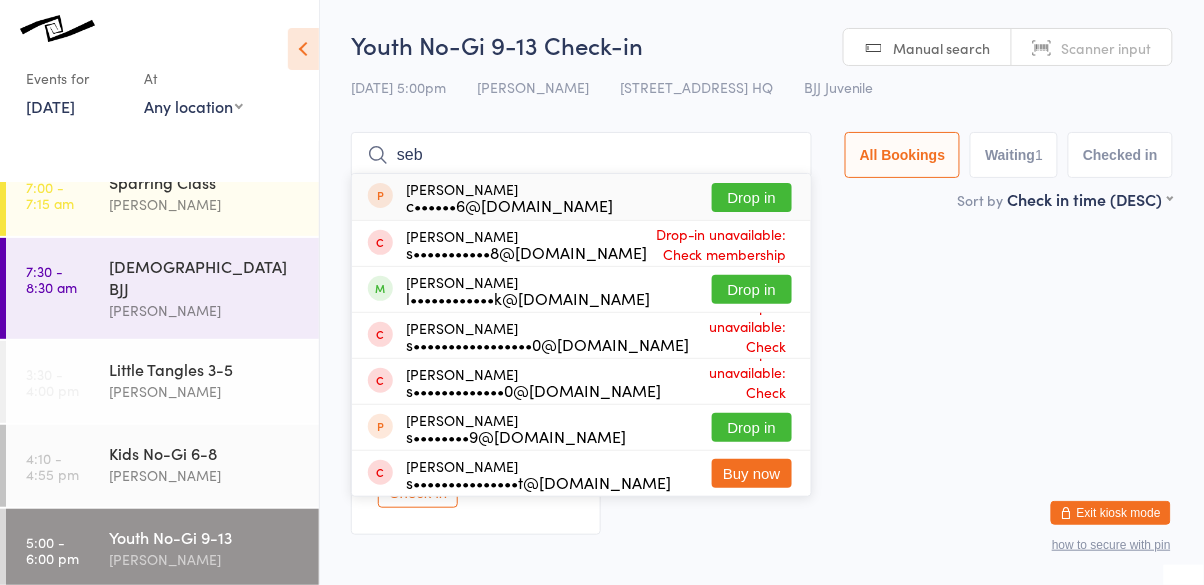 type on "seb" 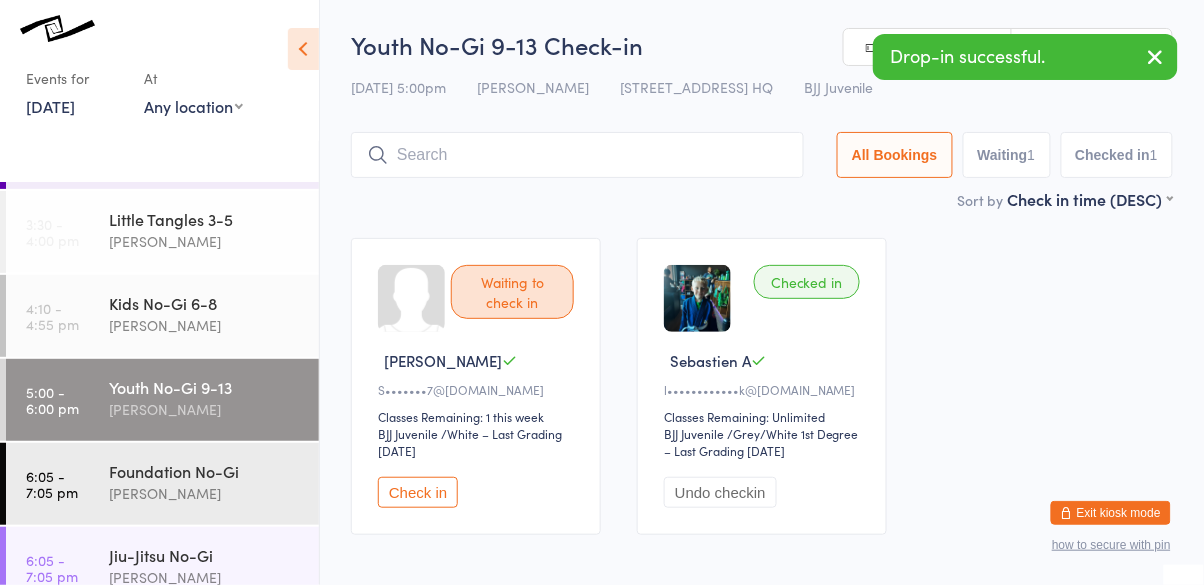 scroll, scrollTop: 276, scrollLeft: 0, axis: vertical 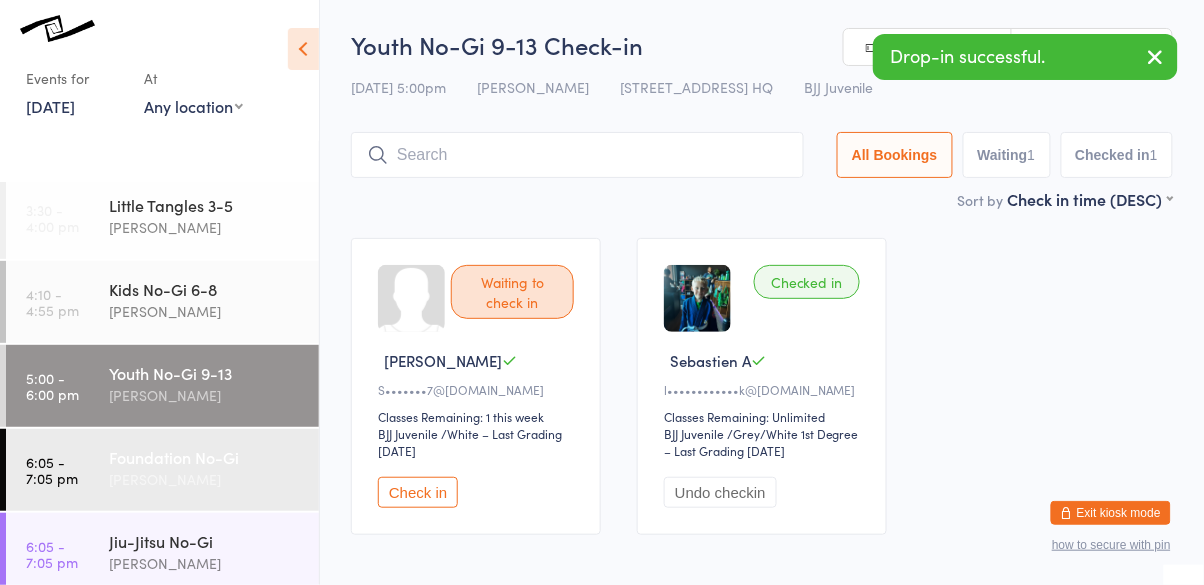 click on "6:05 - 7:05 pm Foundation No-Gi Cassio Martins" at bounding box center [162, 470] 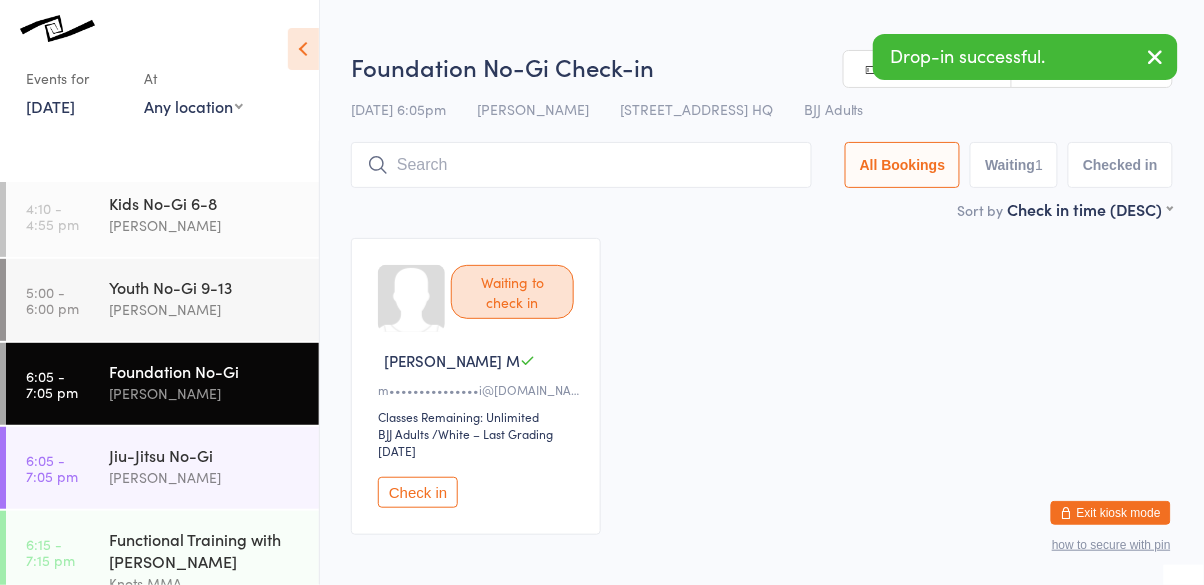 scroll, scrollTop: 367, scrollLeft: 0, axis: vertical 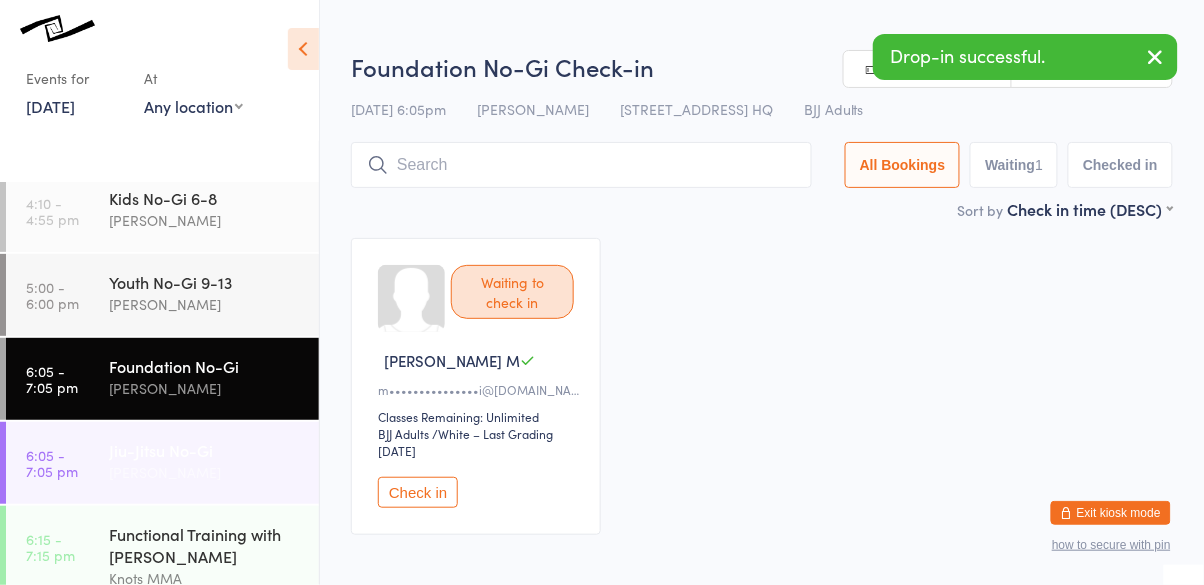 click on "6:05 - 7:05 pm Jiu-Jitsu No-Gi Cassio Martins" at bounding box center [162, 463] 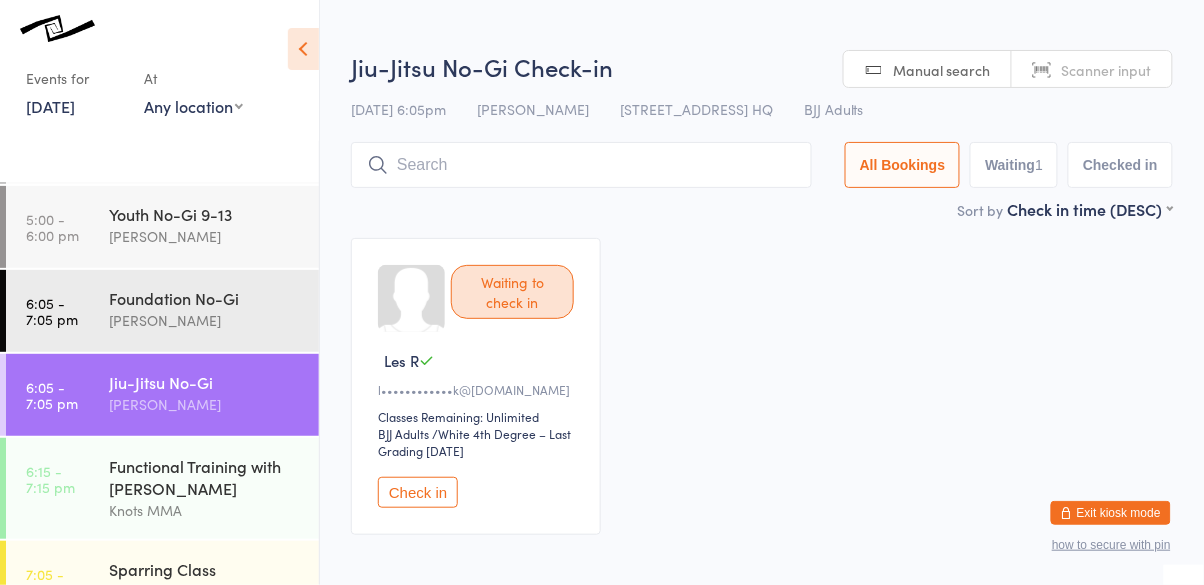 scroll, scrollTop: 457, scrollLeft: 0, axis: vertical 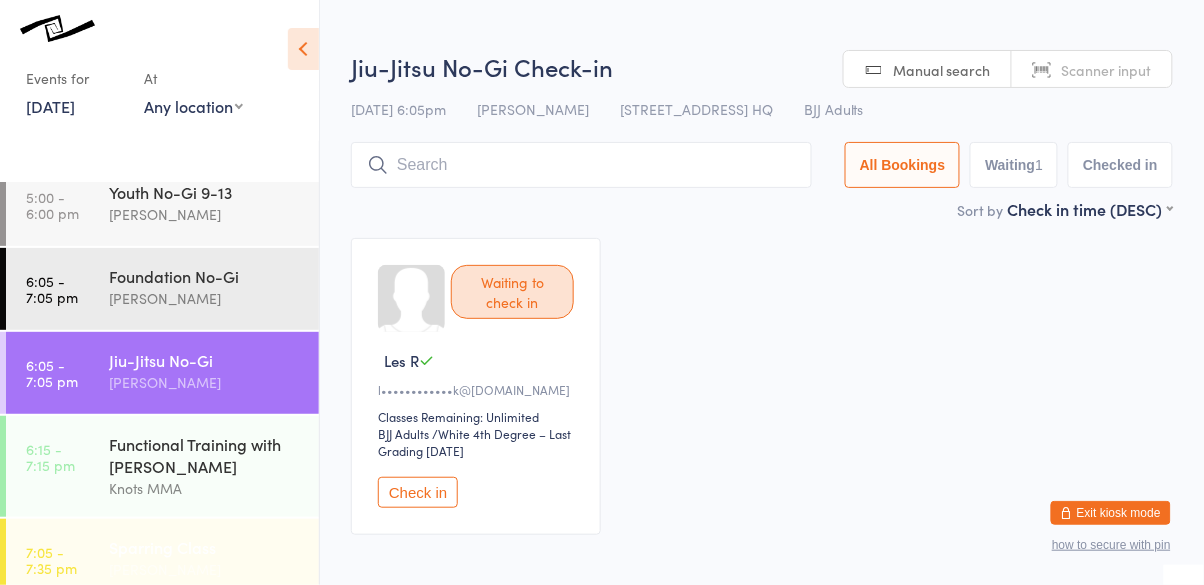click on "7:05 - 7:35 pm Sparring Class Cassio Martins" at bounding box center (162, 560) 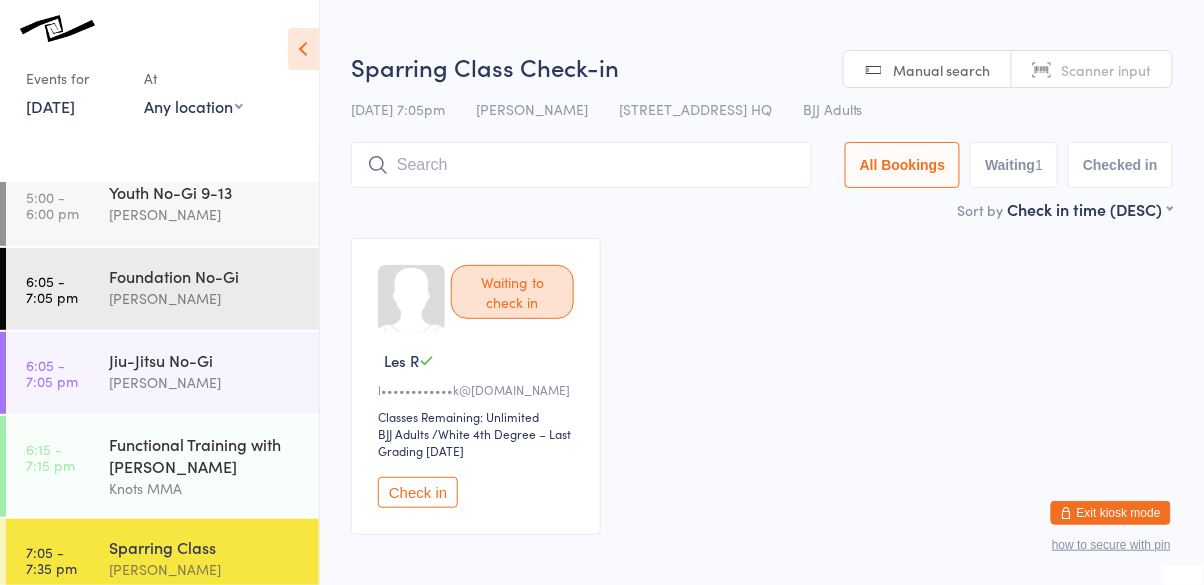 click on "Check in" at bounding box center (418, 492) 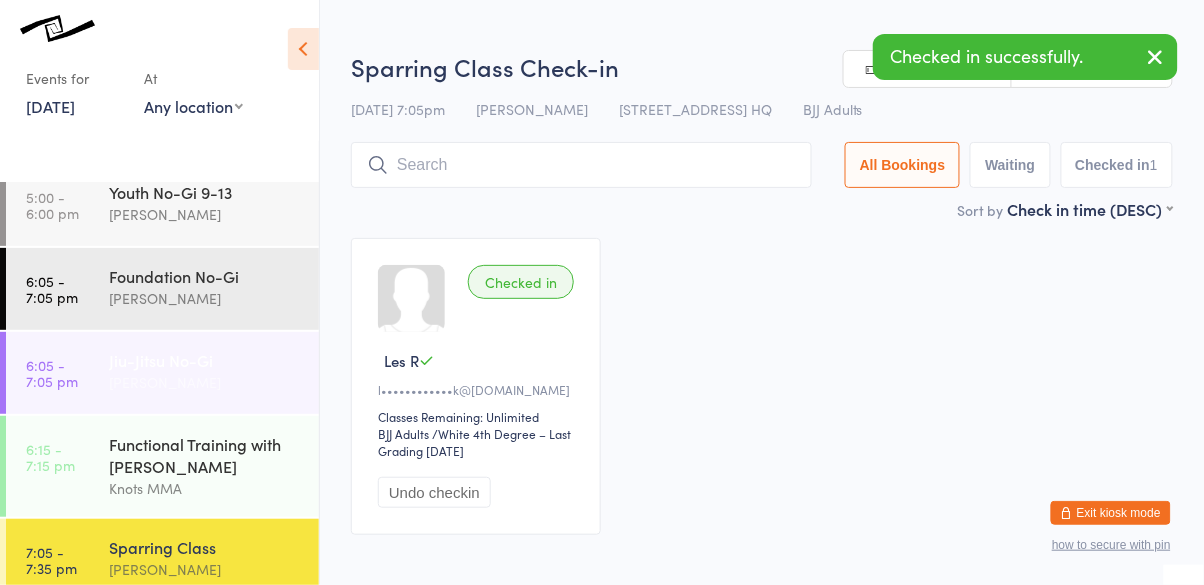 click on "6:05 - 7:05 pm Jiu-Jitsu No-Gi Cassio Martins" at bounding box center [162, 373] 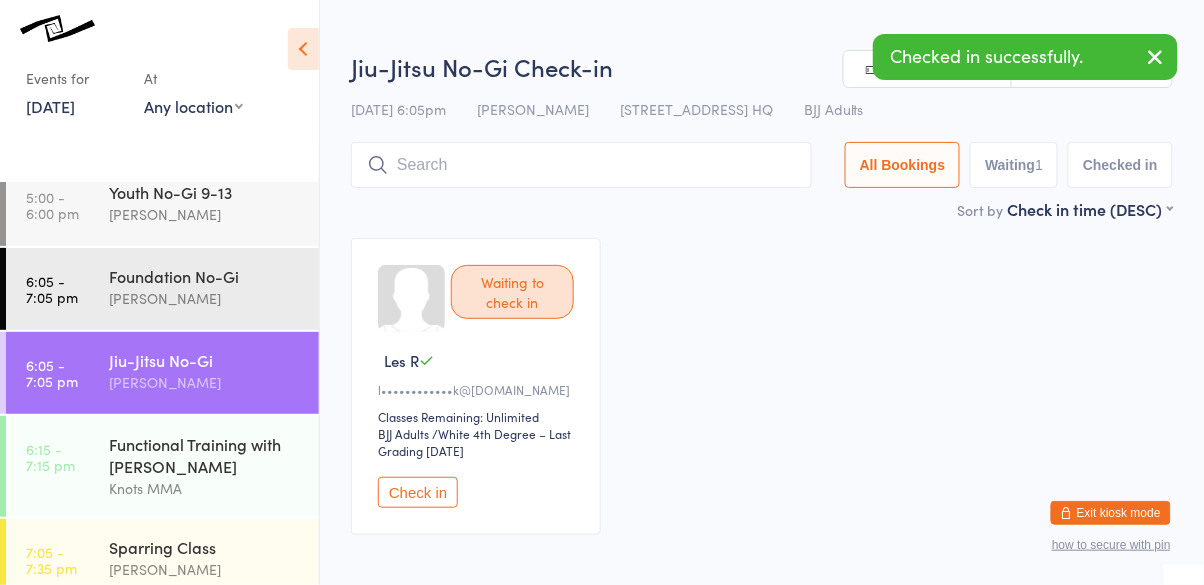 click on "Check in" at bounding box center [418, 492] 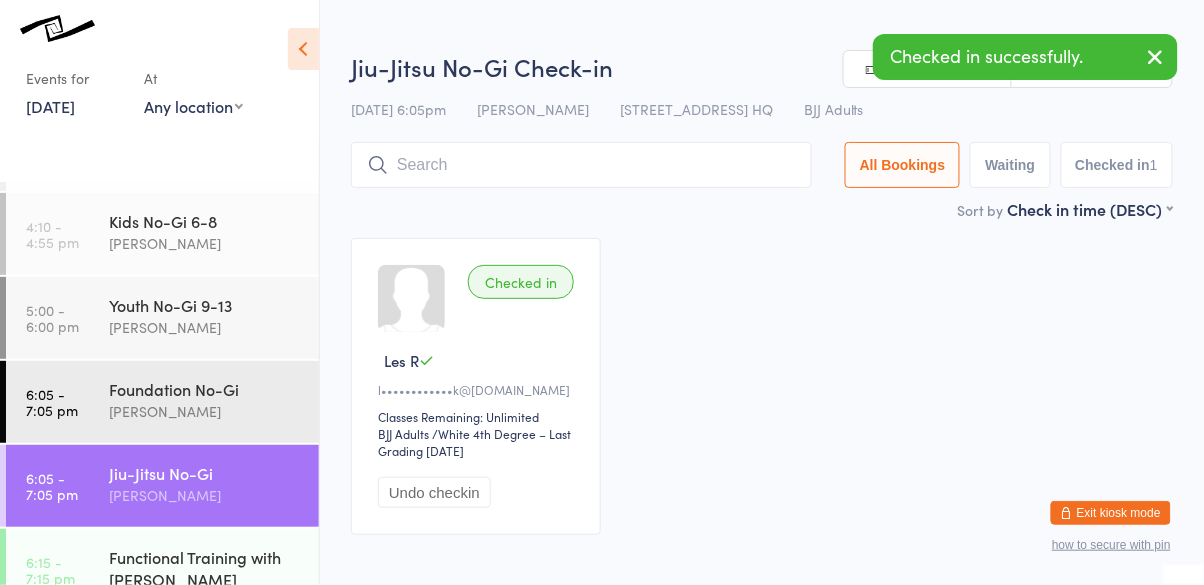 scroll, scrollTop: 340, scrollLeft: 0, axis: vertical 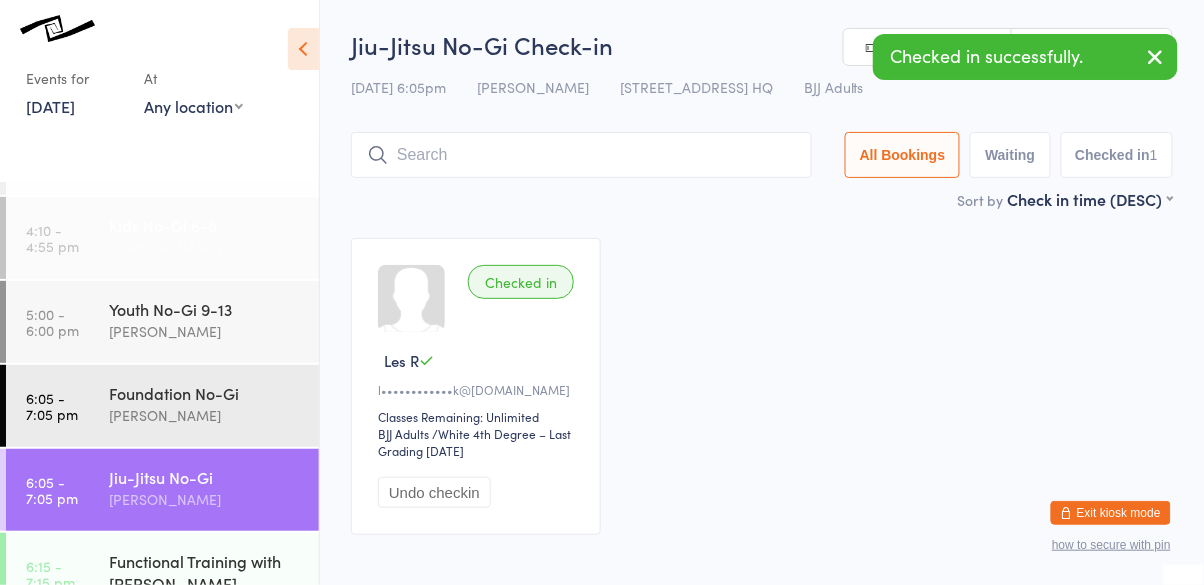 click on "4:10 - 4:55 pm Kids No-Gi 6-8 Cassio Martins" at bounding box center (162, 238) 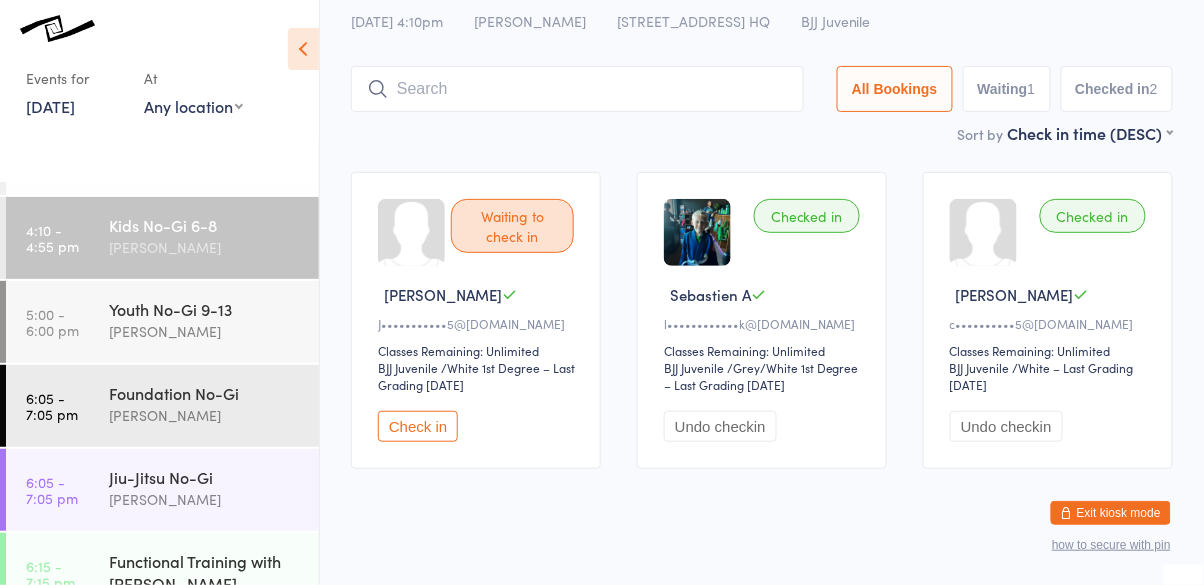 scroll, scrollTop: 37, scrollLeft: 0, axis: vertical 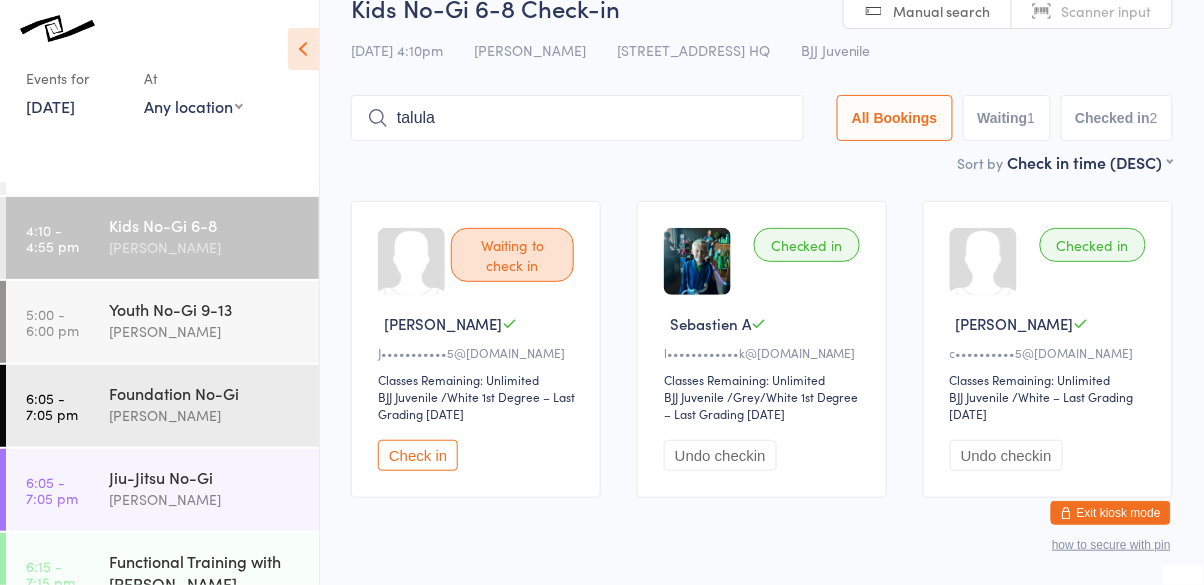 type on "talula" 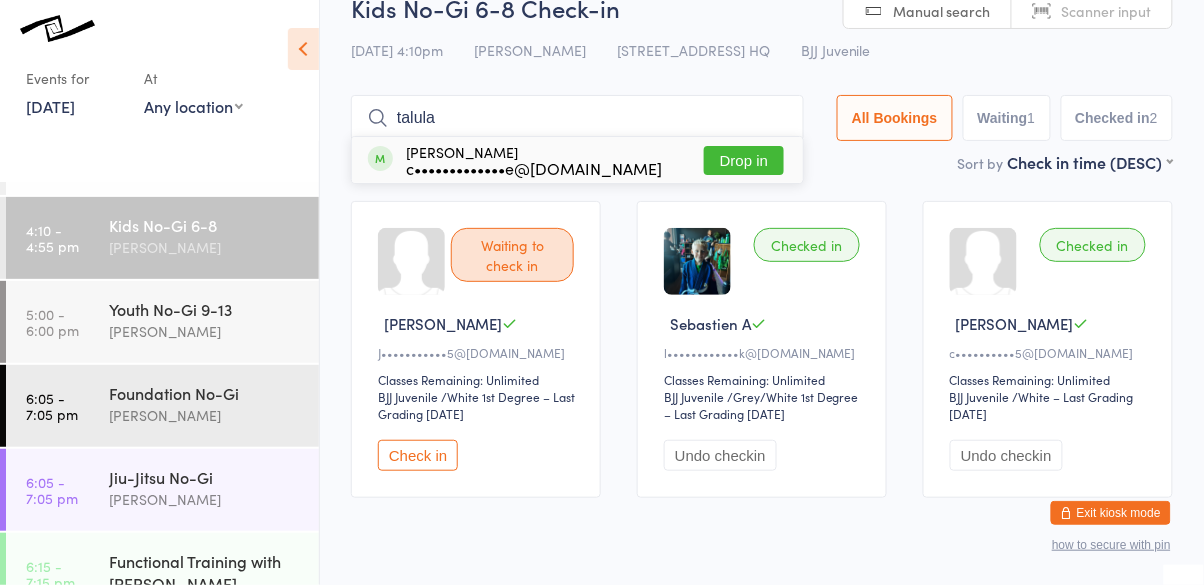 click on "Drop in" at bounding box center (744, 160) 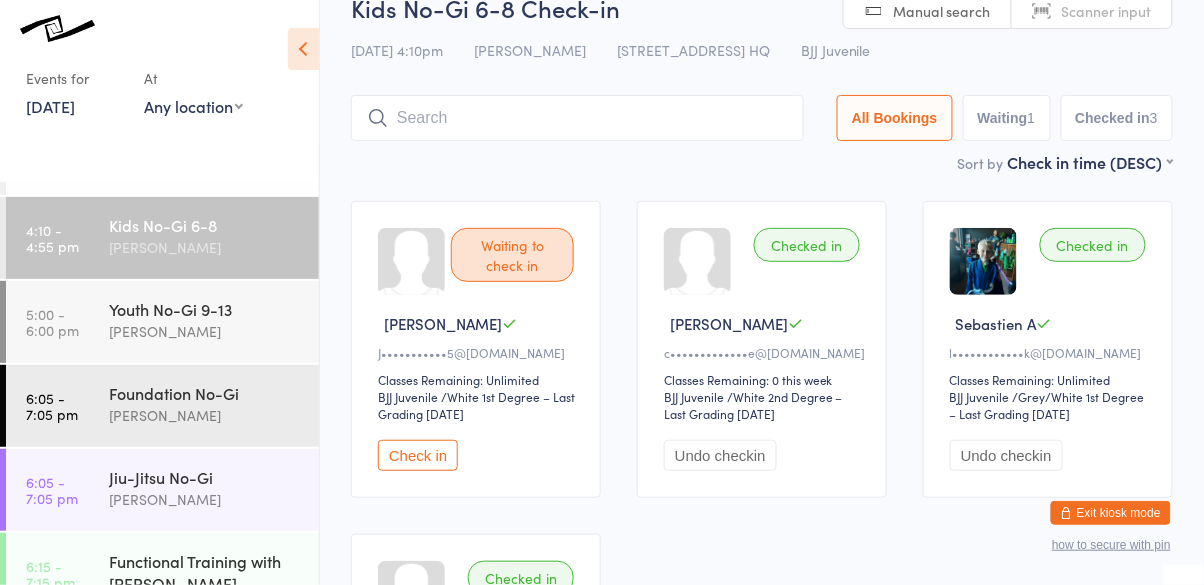 type on "a" 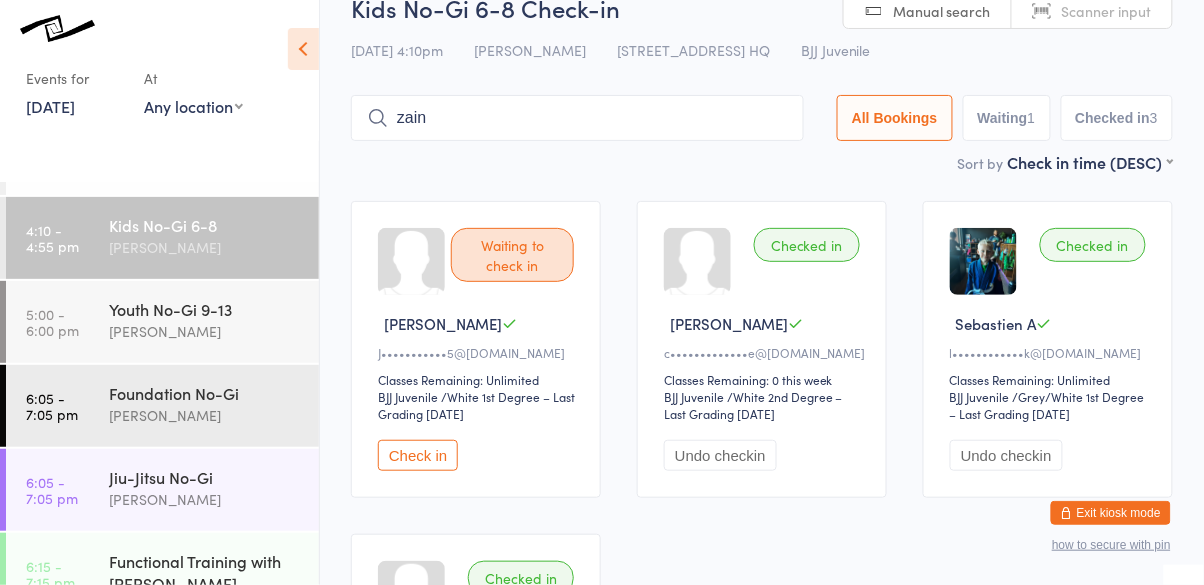 type on "zain" 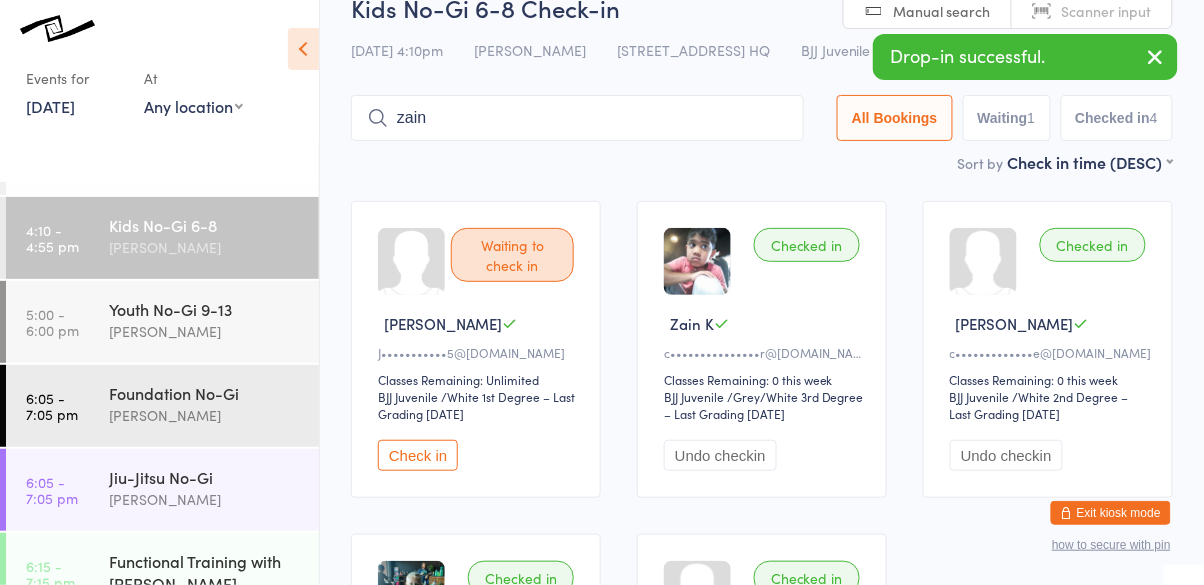 type on "zain" 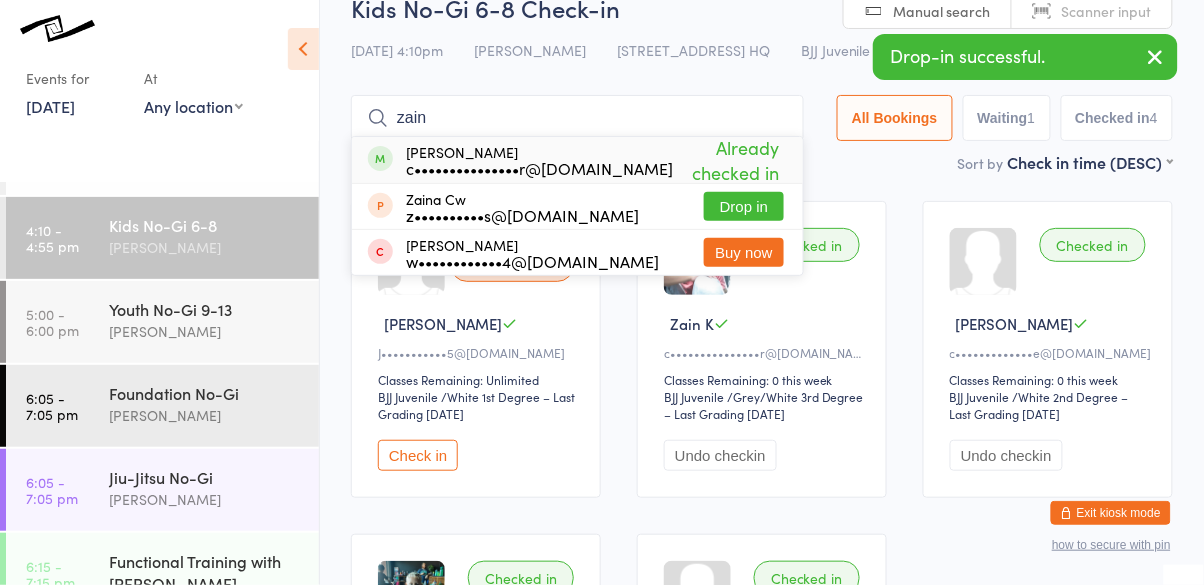 click on "Drop in" at bounding box center [744, 206] 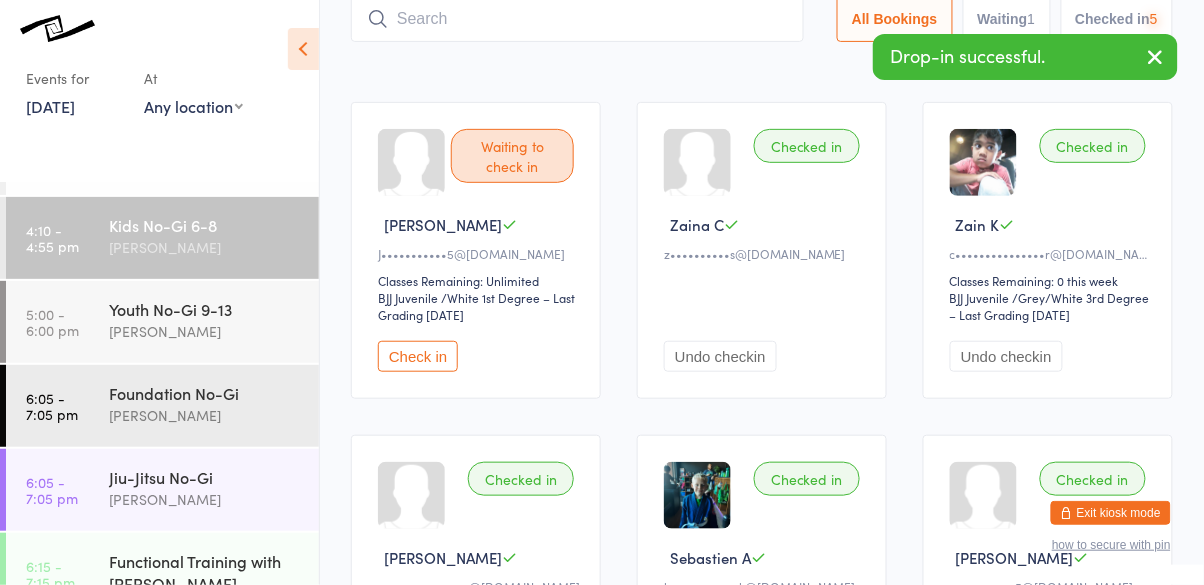 scroll, scrollTop: 0, scrollLeft: 0, axis: both 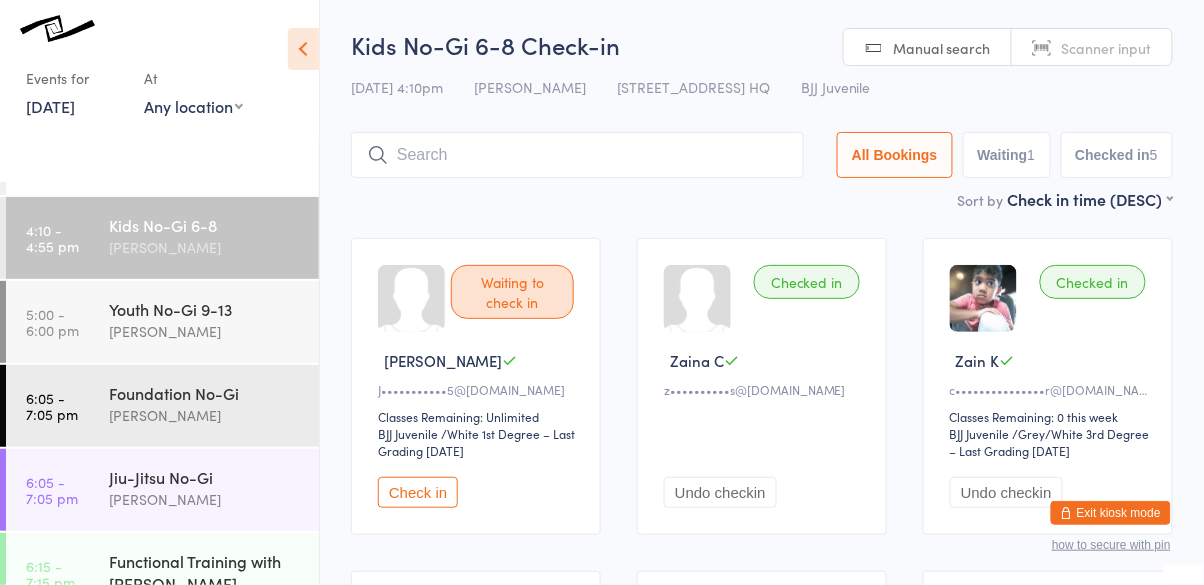 click on "Kids No-Gi 6-8" at bounding box center [205, 225] 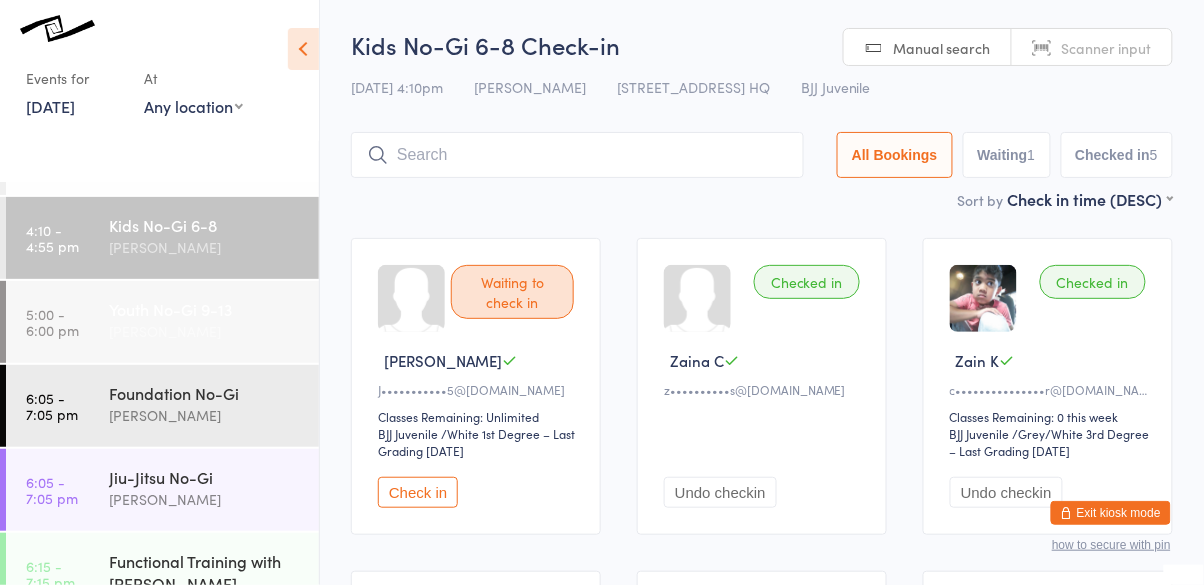 click on "[PERSON_NAME]" at bounding box center (205, 331) 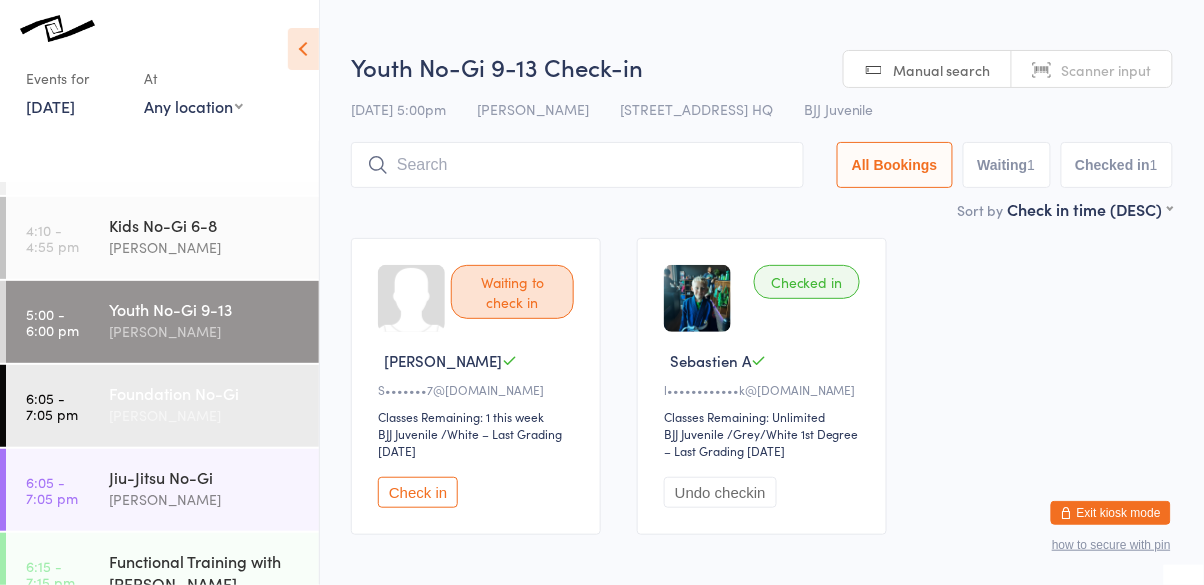 click on "[PERSON_NAME]" at bounding box center (205, 415) 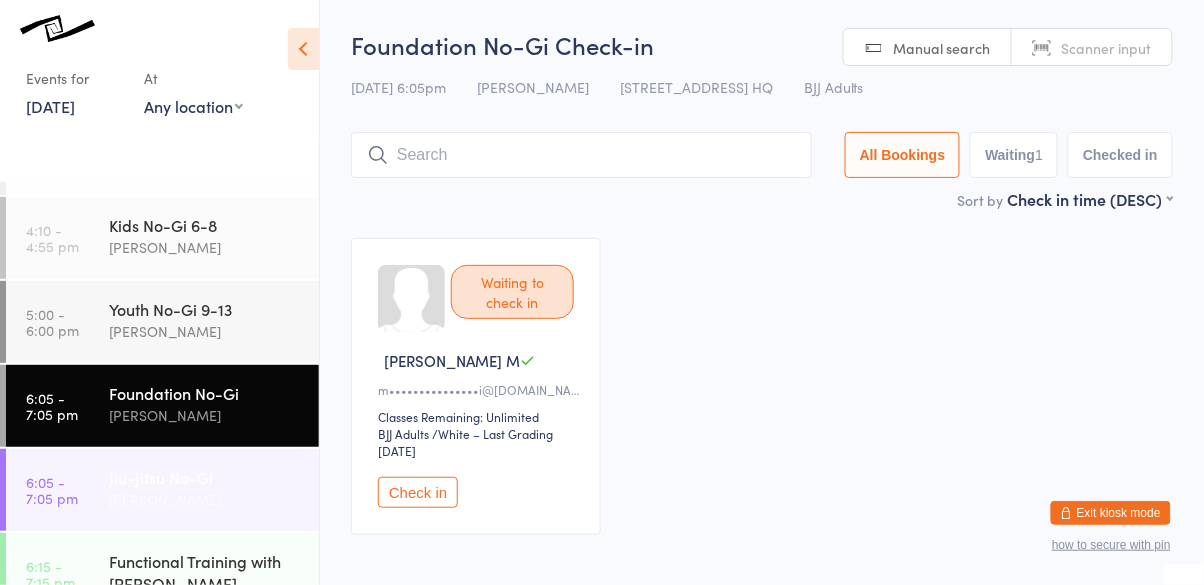 click on "[PERSON_NAME]" at bounding box center (205, 499) 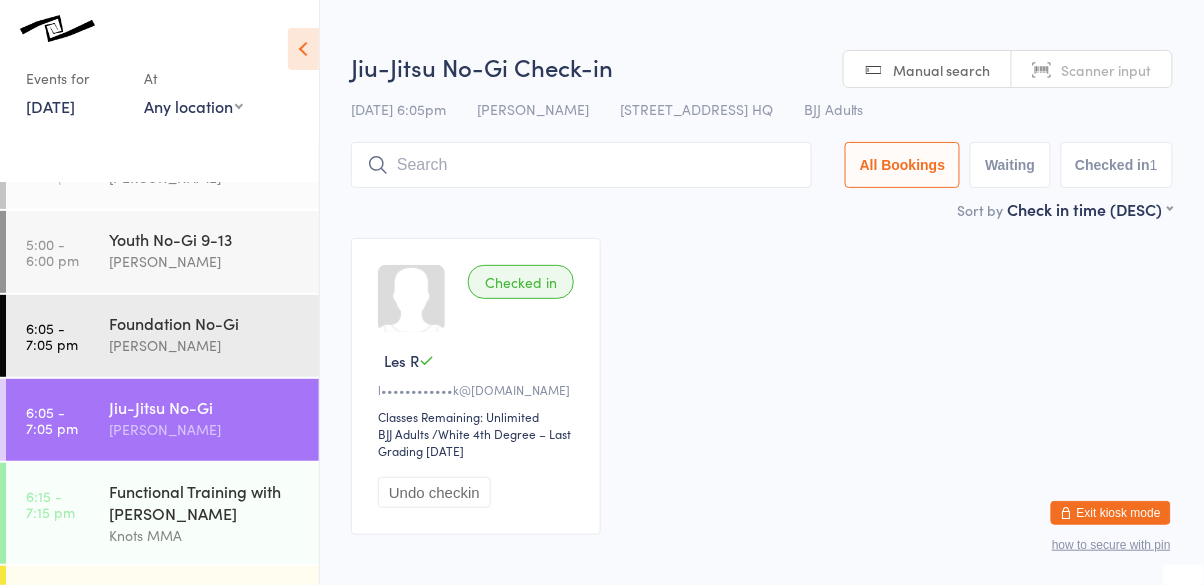 scroll, scrollTop: 457, scrollLeft: 0, axis: vertical 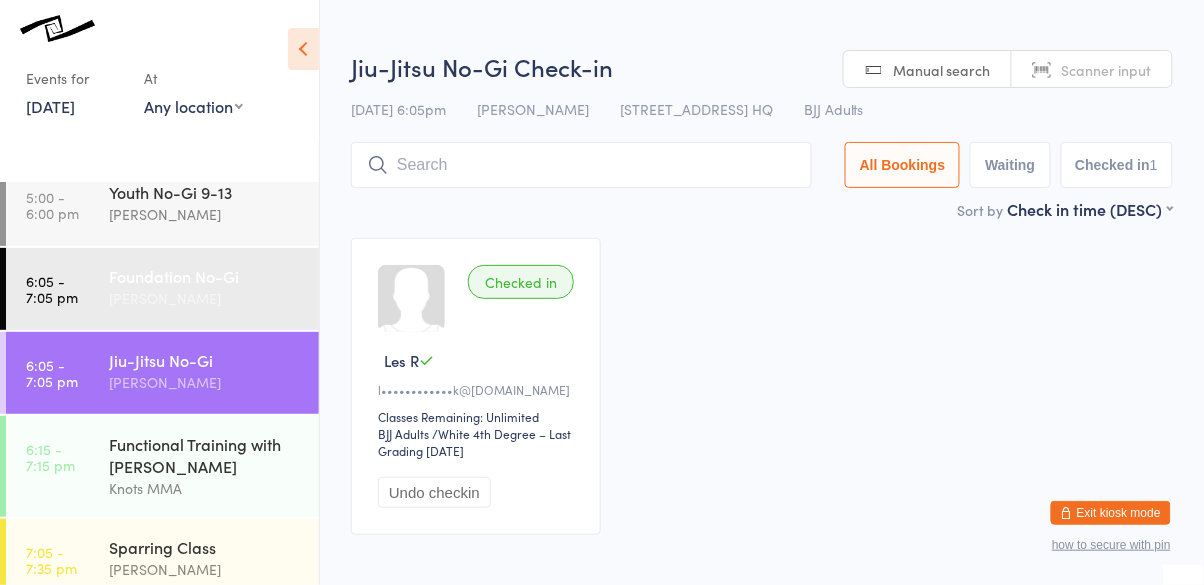 click on "Foundation No-Gi" at bounding box center [205, 276] 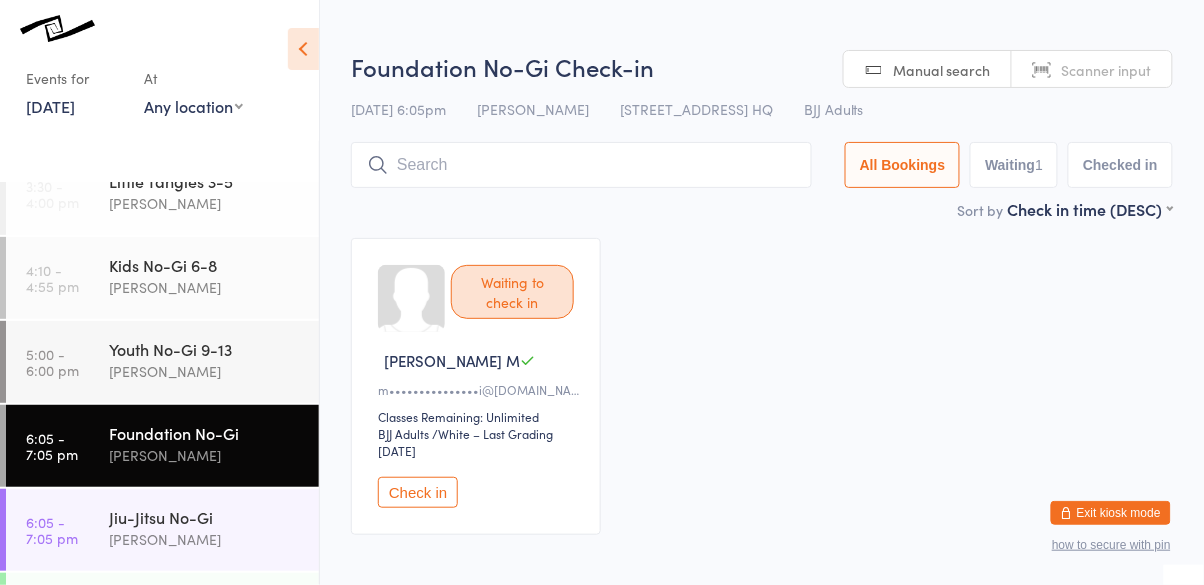 scroll, scrollTop: 287, scrollLeft: 0, axis: vertical 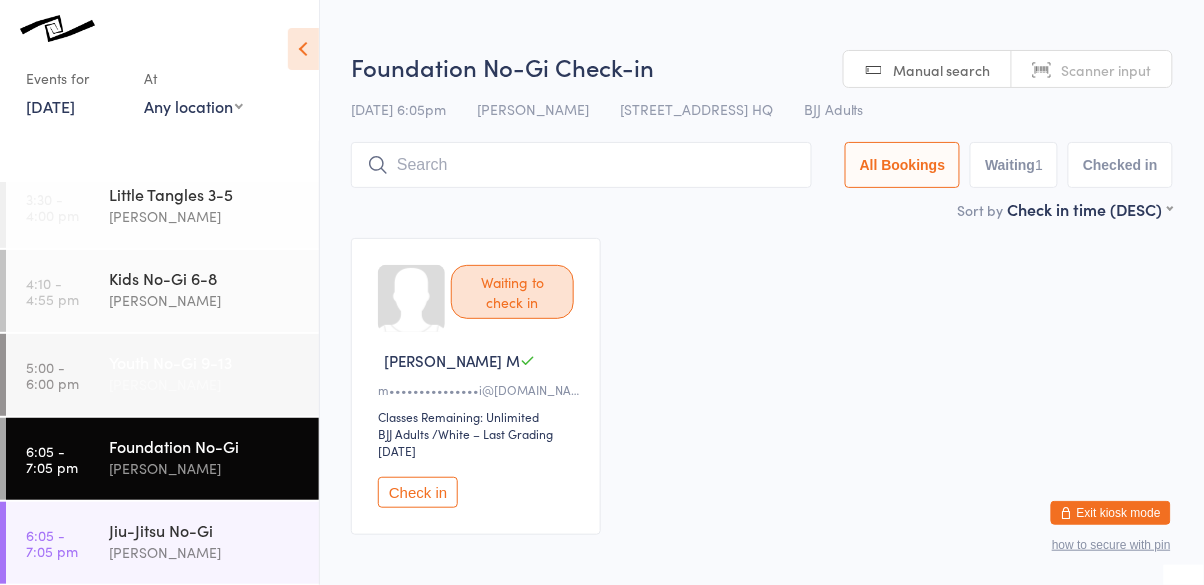 click on "Youth No-Gi 9-13" at bounding box center [205, 362] 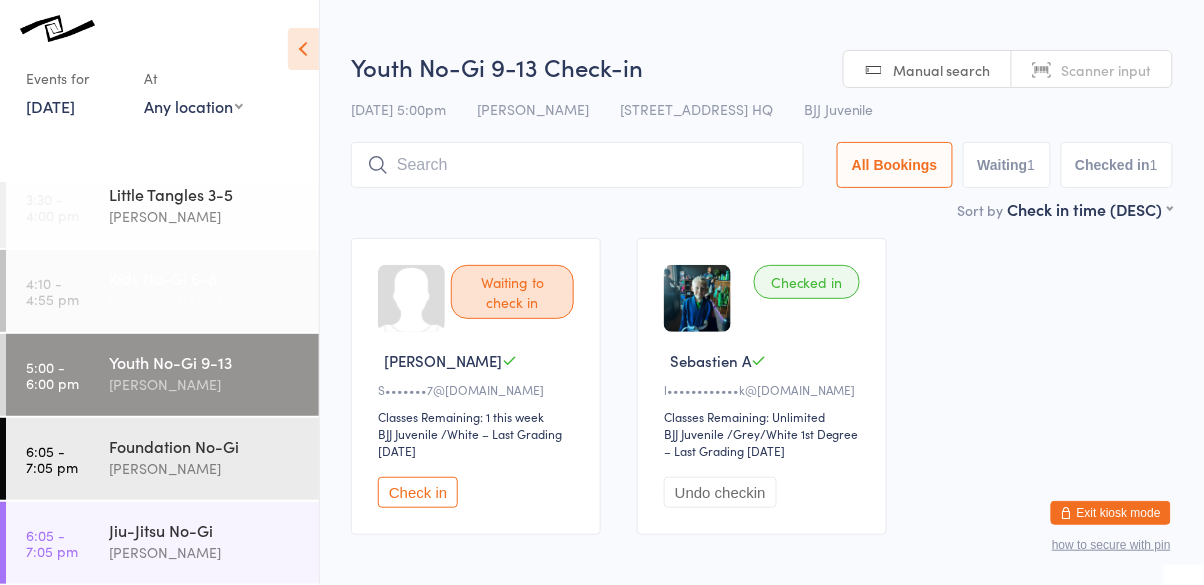 click on "[PERSON_NAME]" at bounding box center [205, 300] 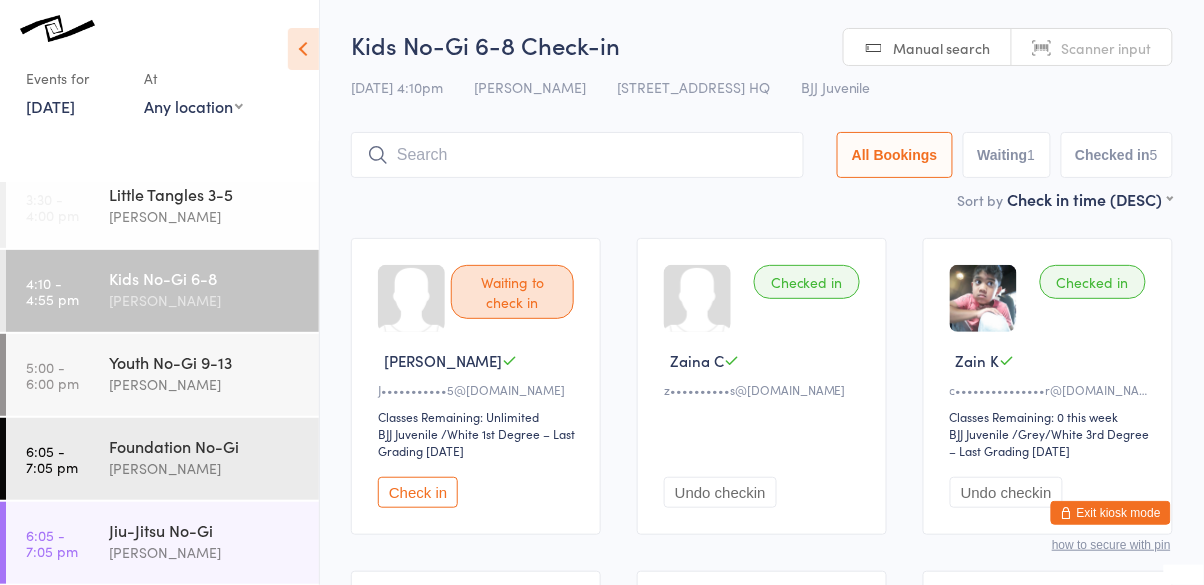 click on "Check in" at bounding box center [418, 492] 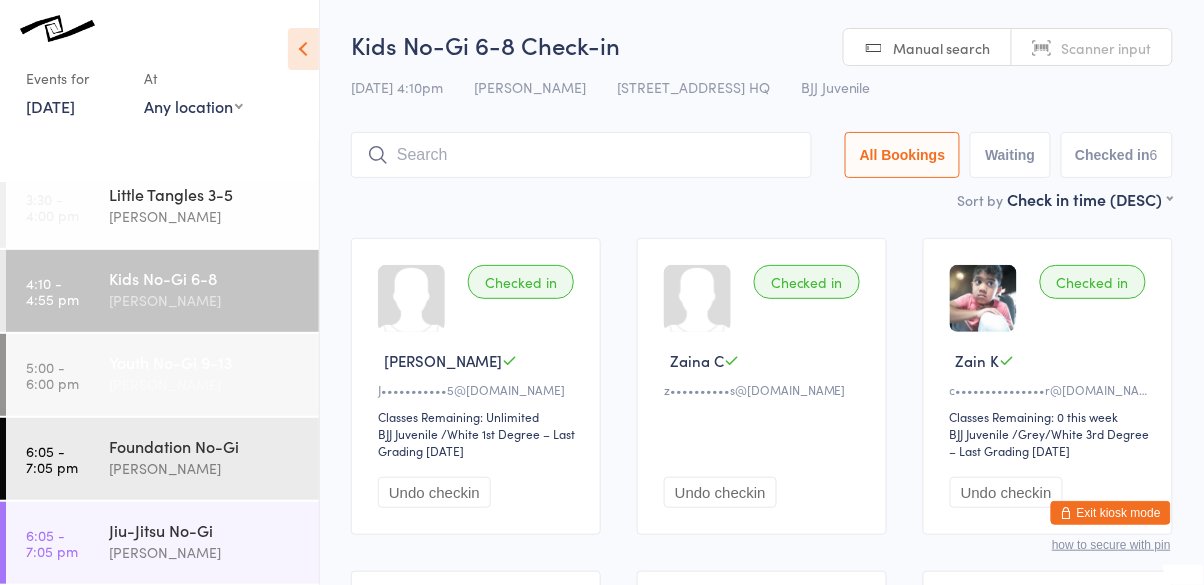 click on "Youth No-Gi 9-13" at bounding box center [205, 362] 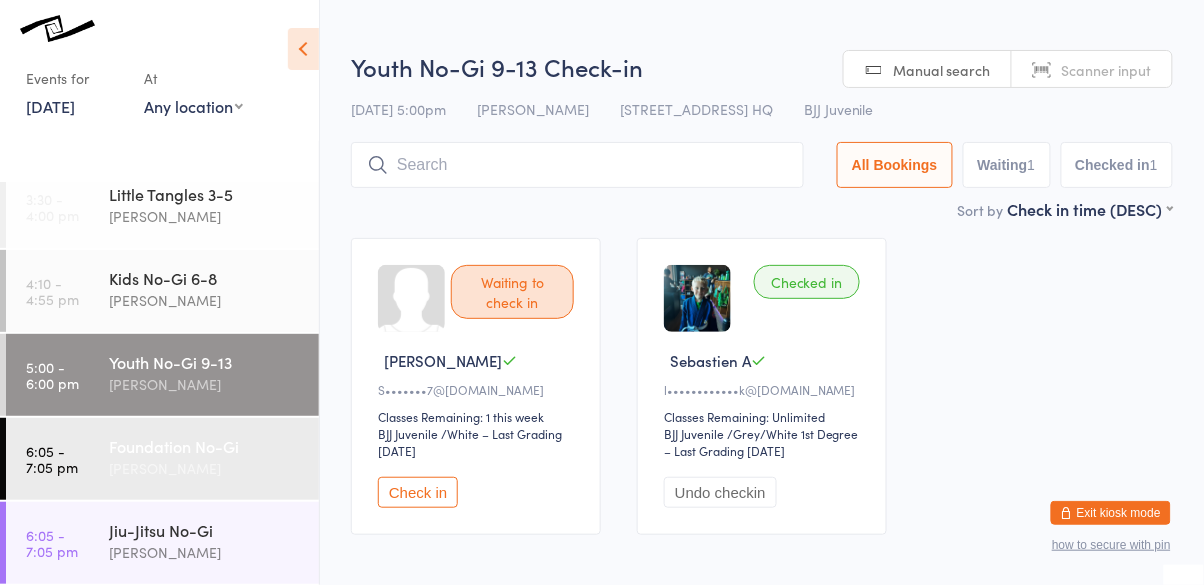 click on "[PERSON_NAME]" at bounding box center [205, 468] 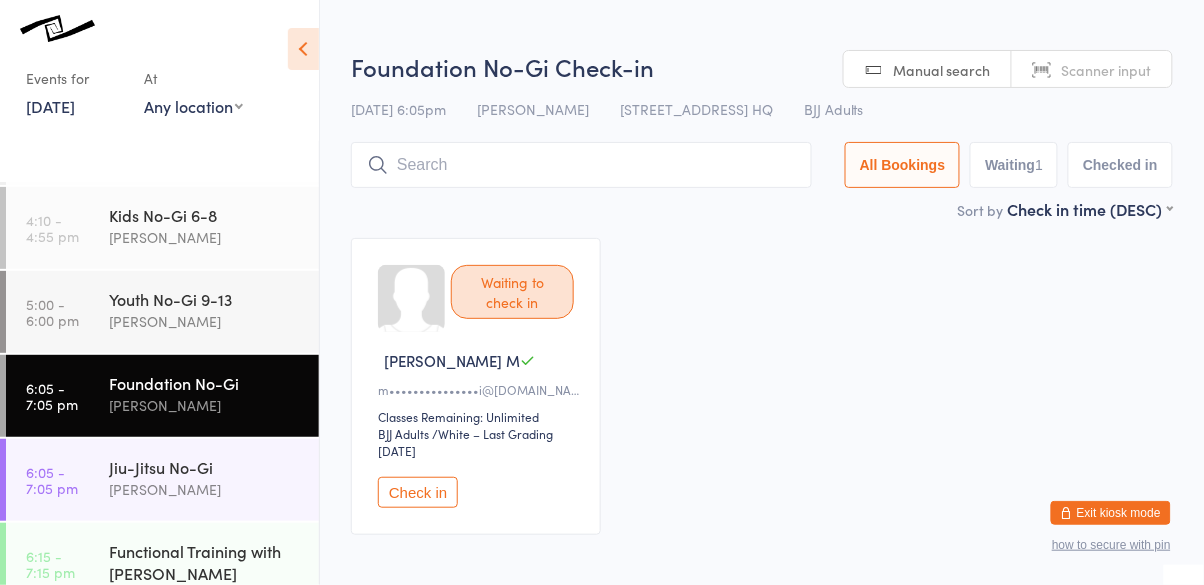 scroll, scrollTop: 457, scrollLeft: 0, axis: vertical 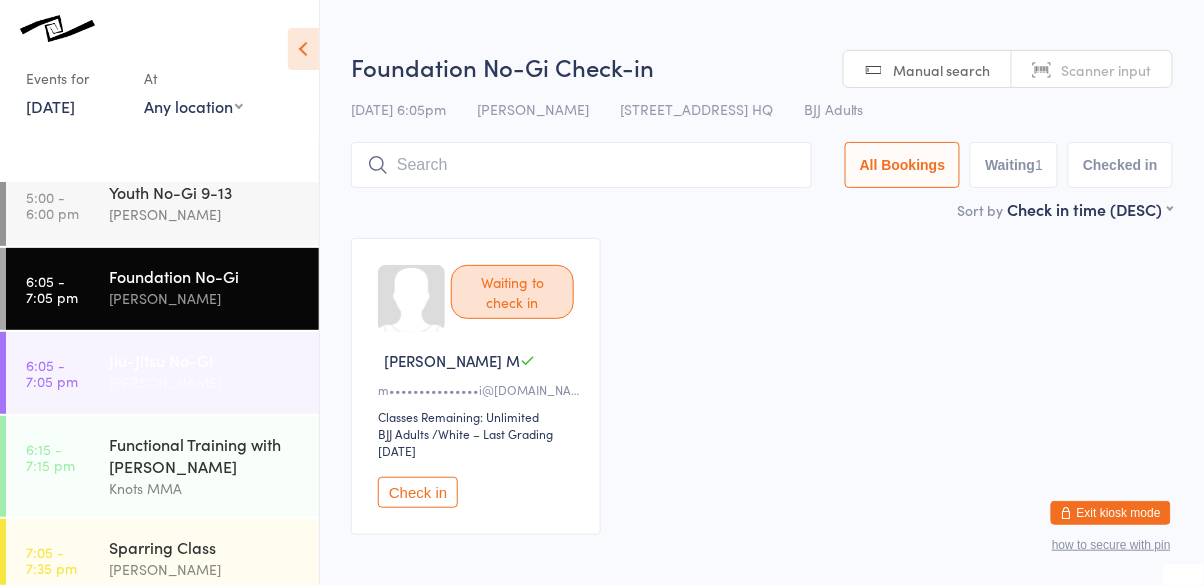 click on "Jiu-Jitsu No-Gi" at bounding box center [205, 360] 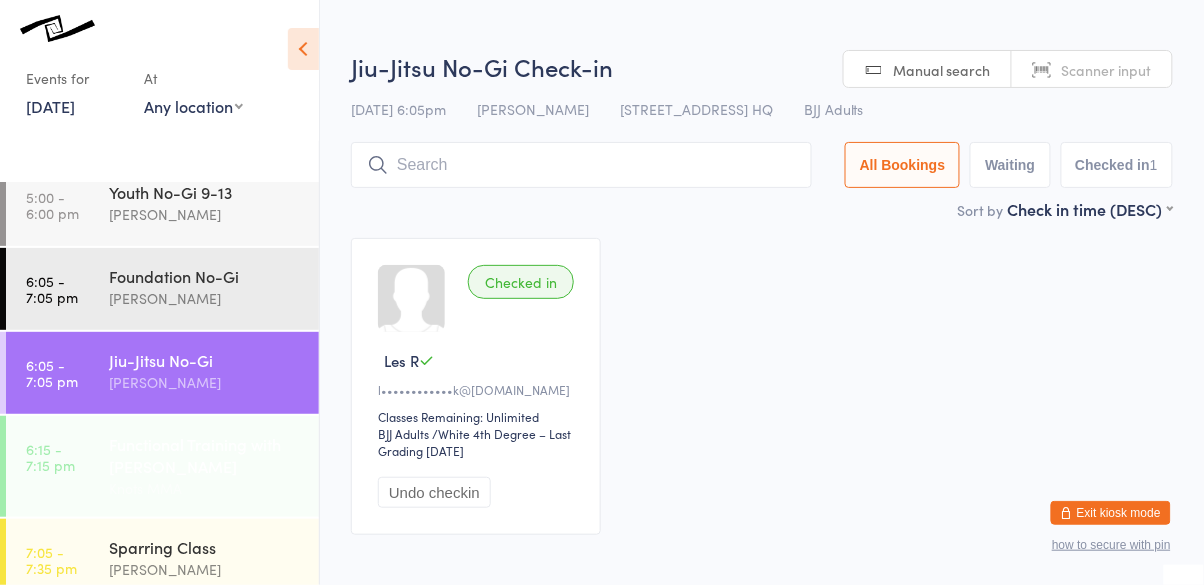 click on "Functional Training with [PERSON_NAME]" at bounding box center [205, 455] 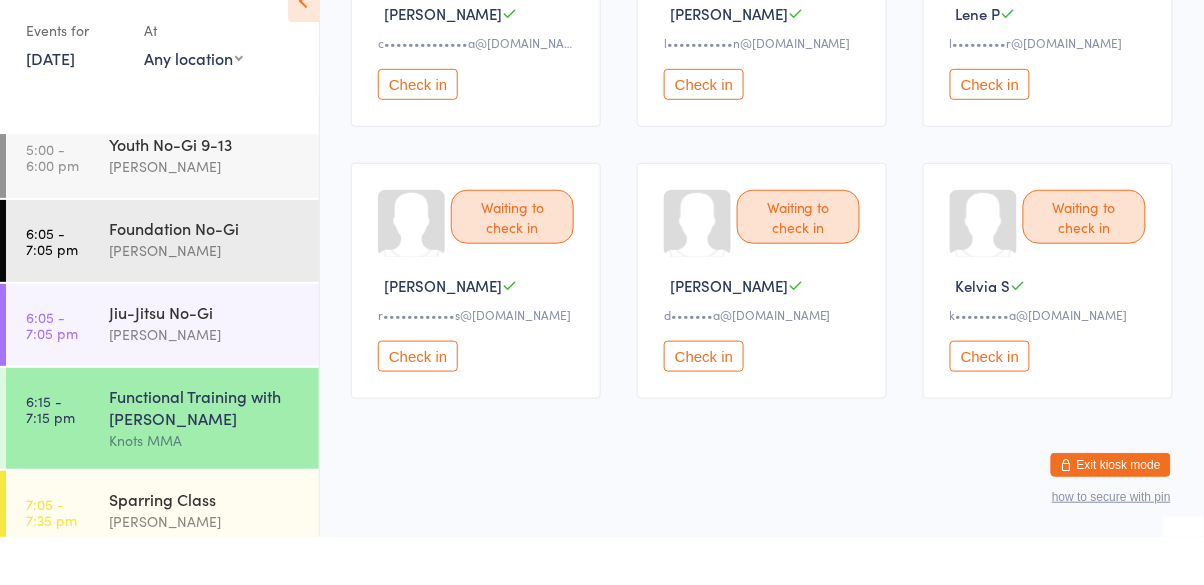 scroll, scrollTop: 1940, scrollLeft: 0, axis: vertical 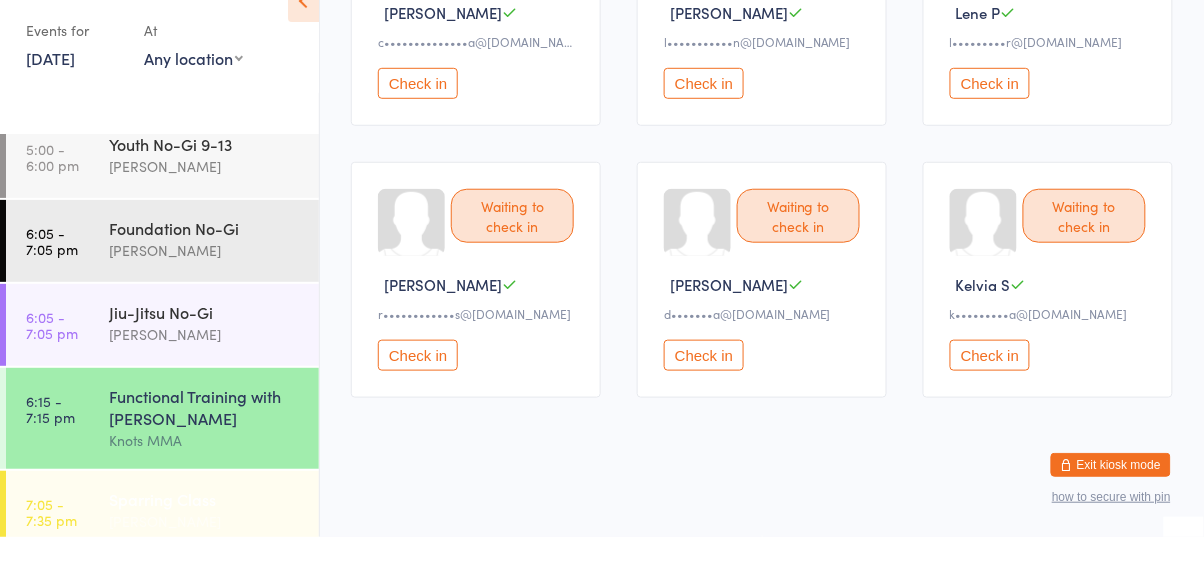 click on "[PERSON_NAME]" at bounding box center (205, 569) 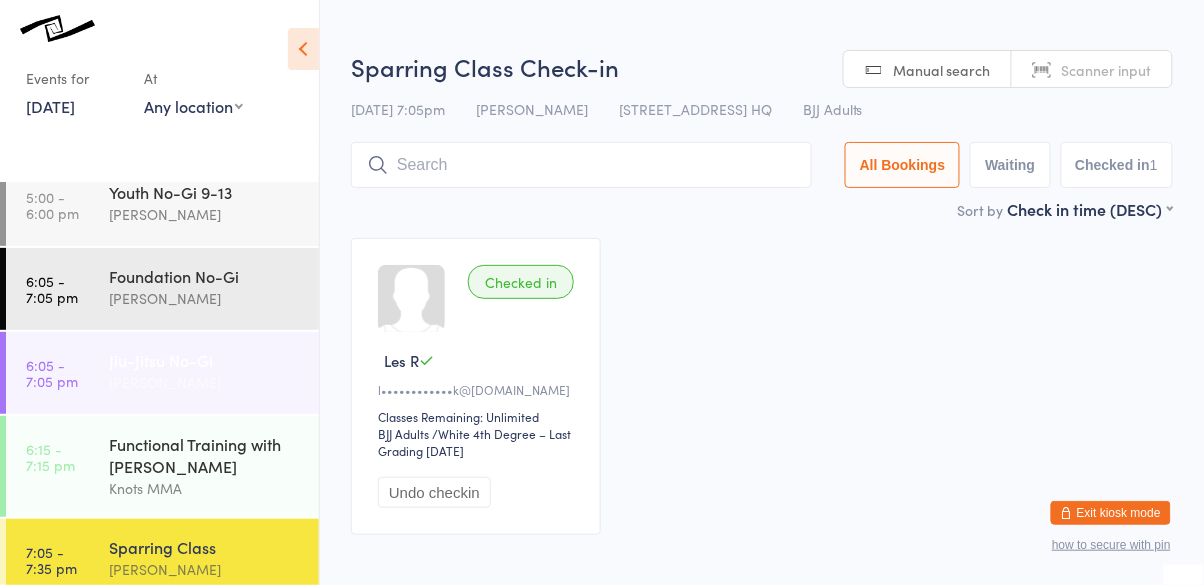 click on "[PERSON_NAME]" at bounding box center (205, 382) 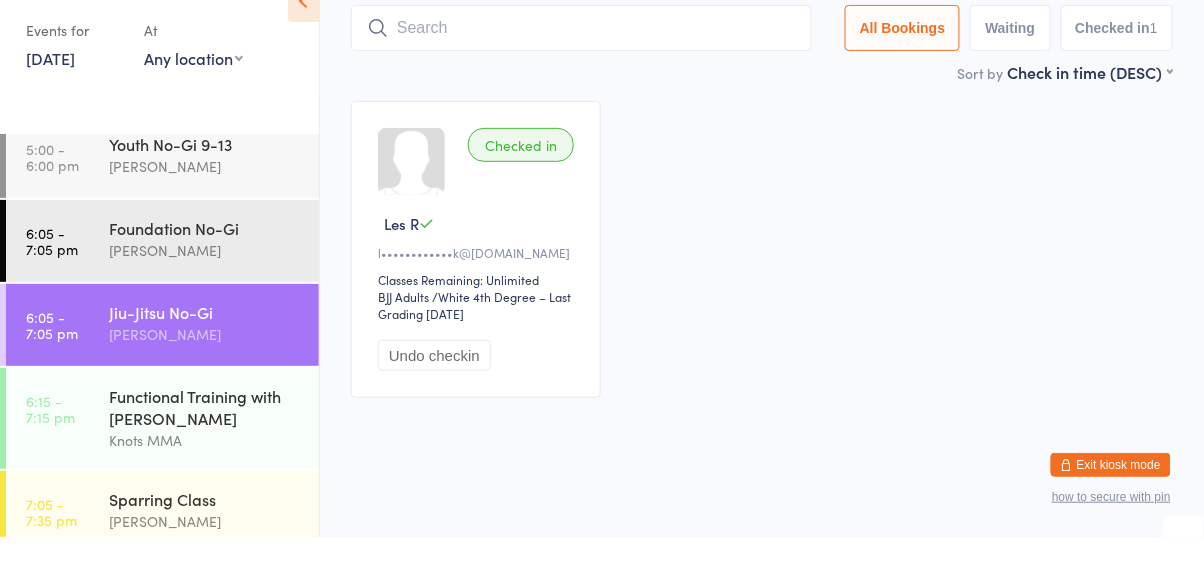 scroll, scrollTop: 90, scrollLeft: 0, axis: vertical 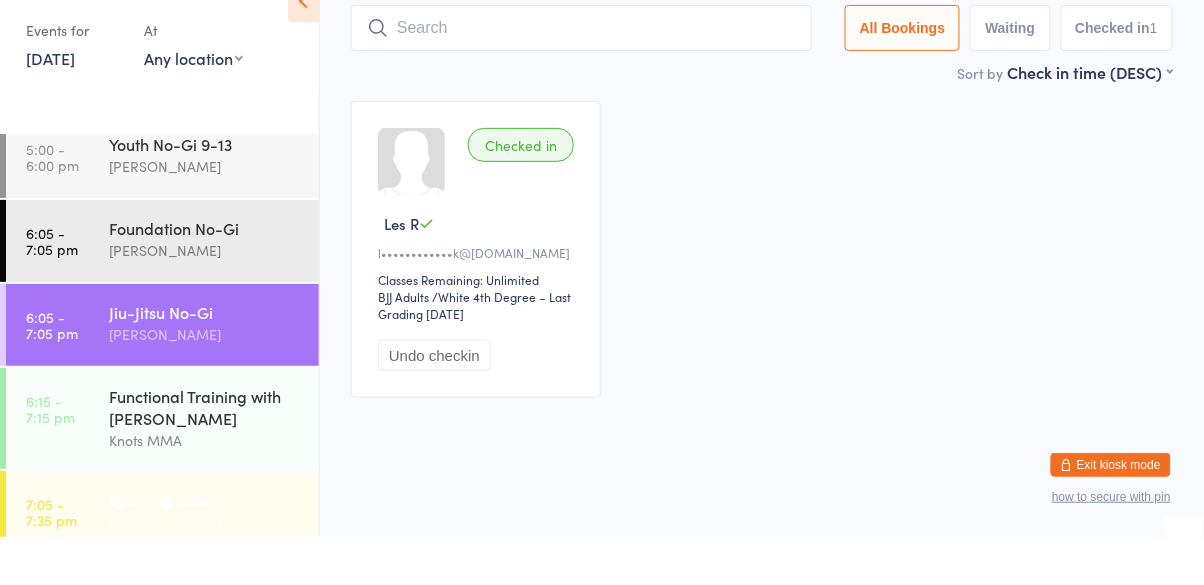 click on "Sparring Class" at bounding box center (205, 547) 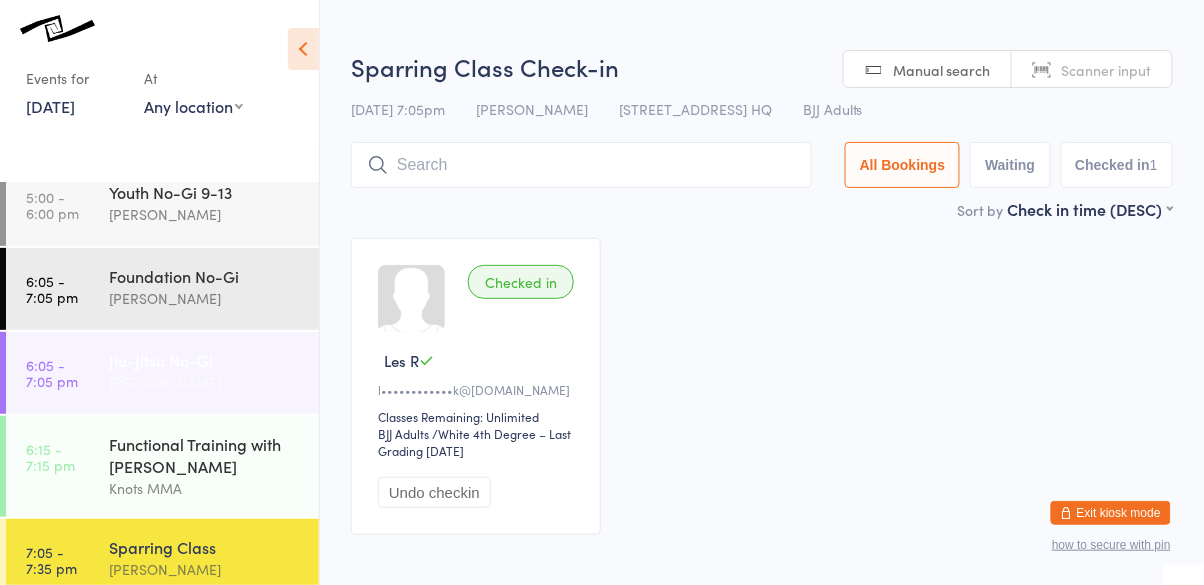 click on "[PERSON_NAME]" at bounding box center [205, 382] 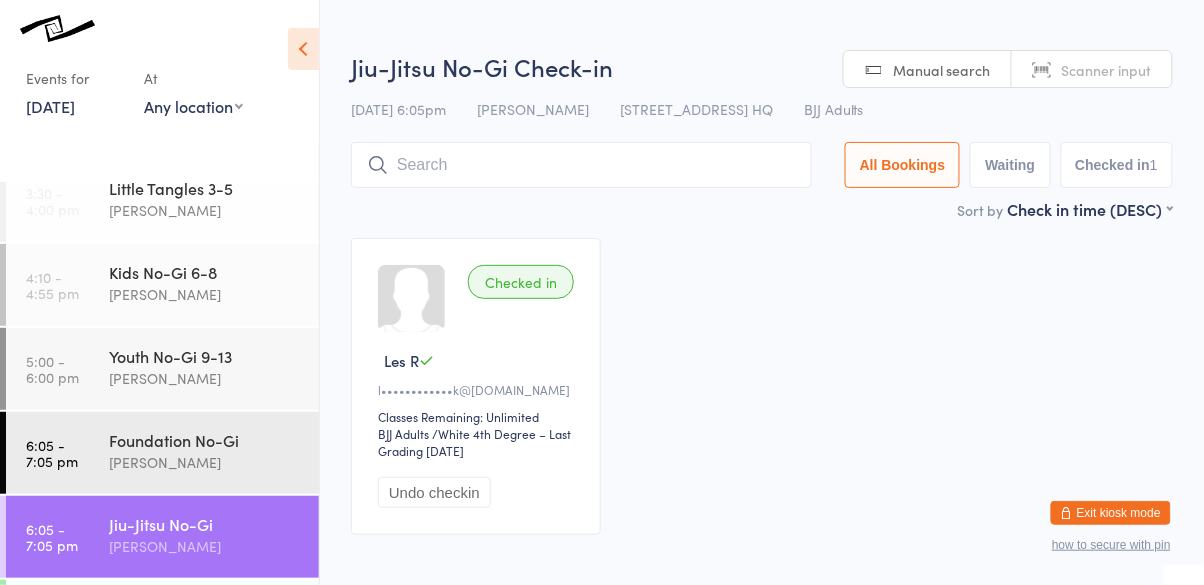 scroll, scrollTop: 295, scrollLeft: 0, axis: vertical 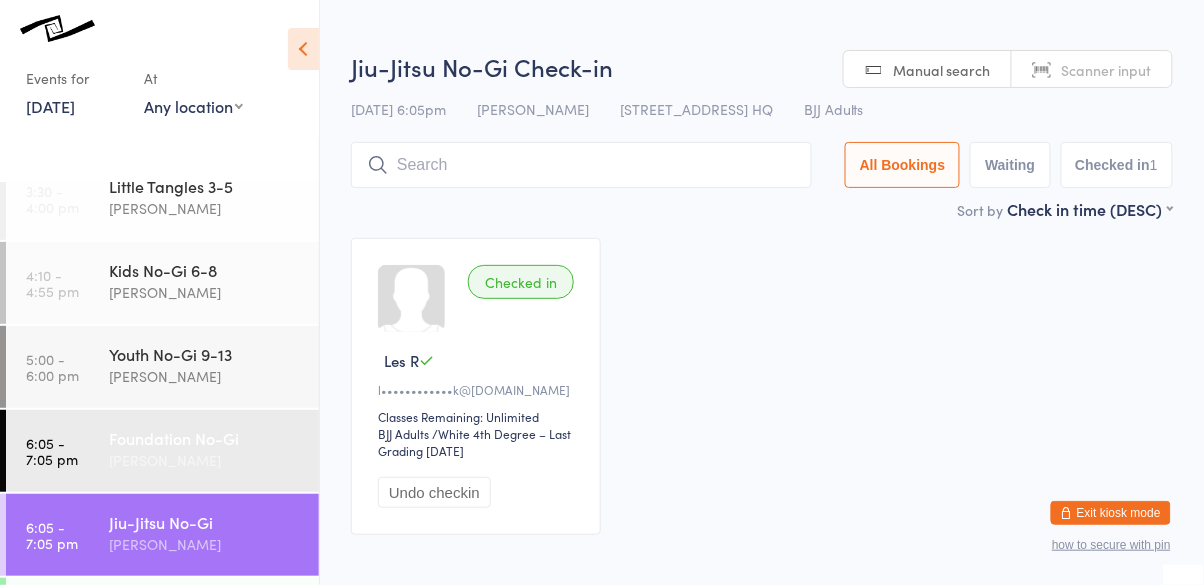 click on "Foundation No-Gi Cassio Martins" at bounding box center (214, 449) 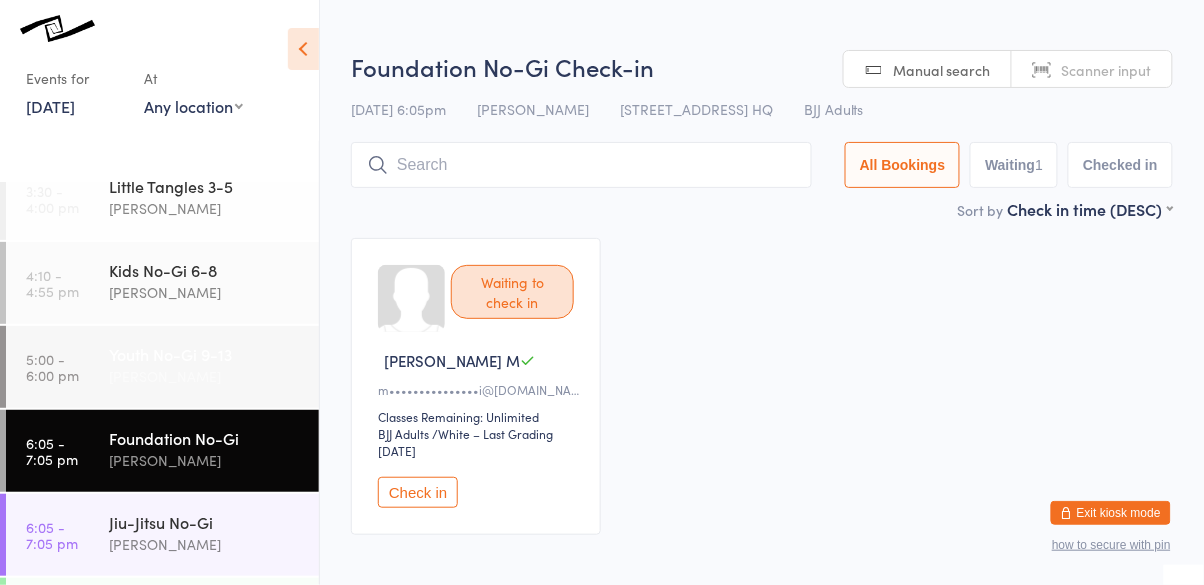 click on "[PERSON_NAME]" at bounding box center (205, 376) 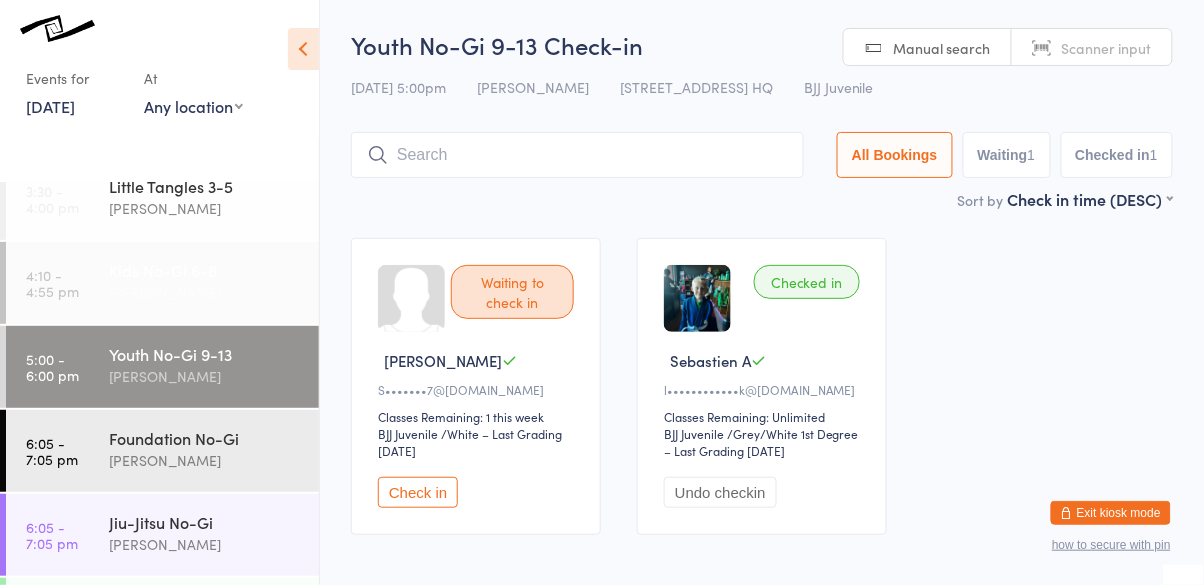click on "Kids No-Gi 6-8" at bounding box center [205, 270] 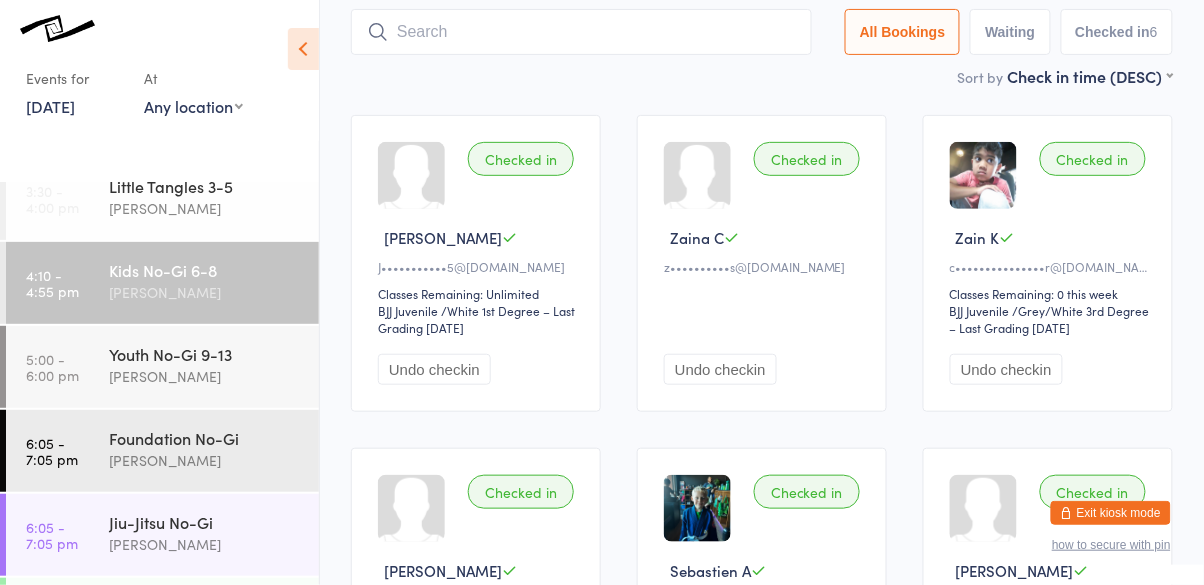 scroll, scrollTop: 0, scrollLeft: 0, axis: both 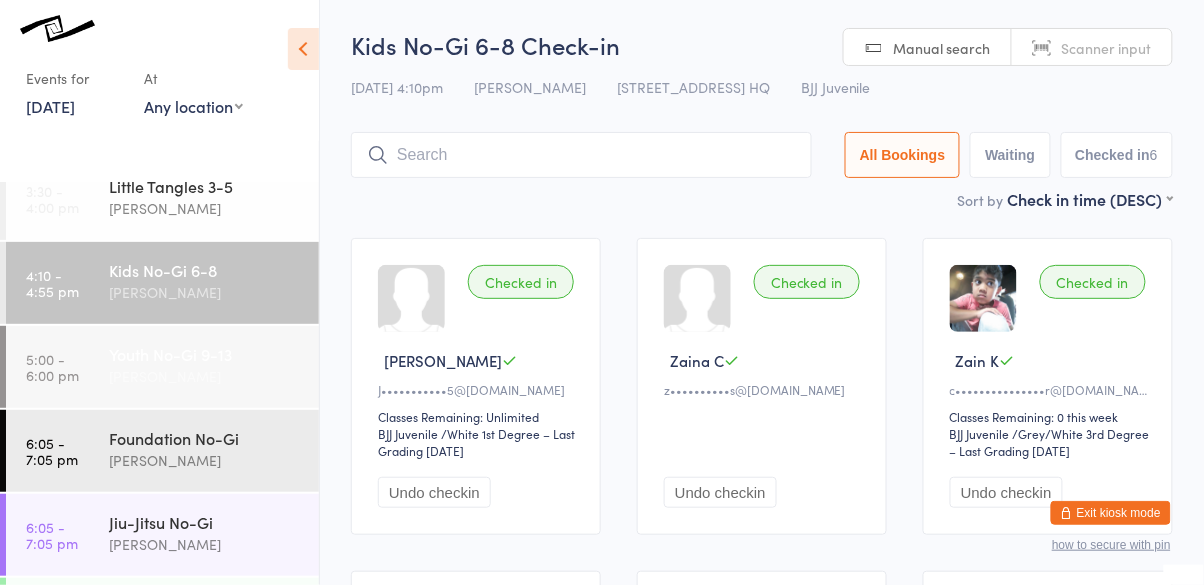 click on "[PERSON_NAME]" at bounding box center (205, 376) 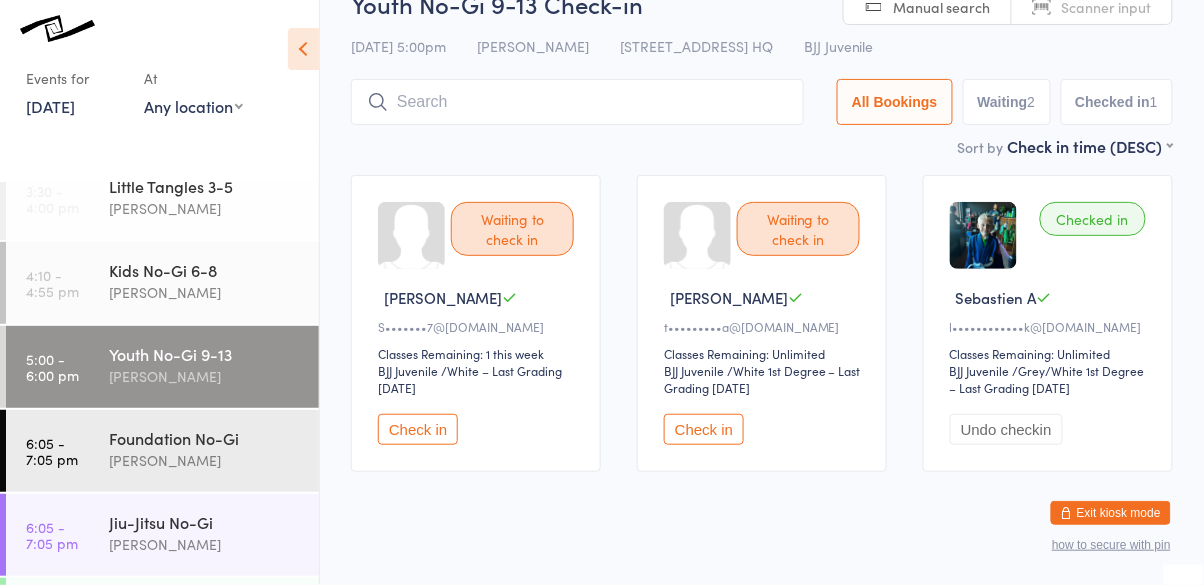 scroll, scrollTop: 0, scrollLeft: 0, axis: both 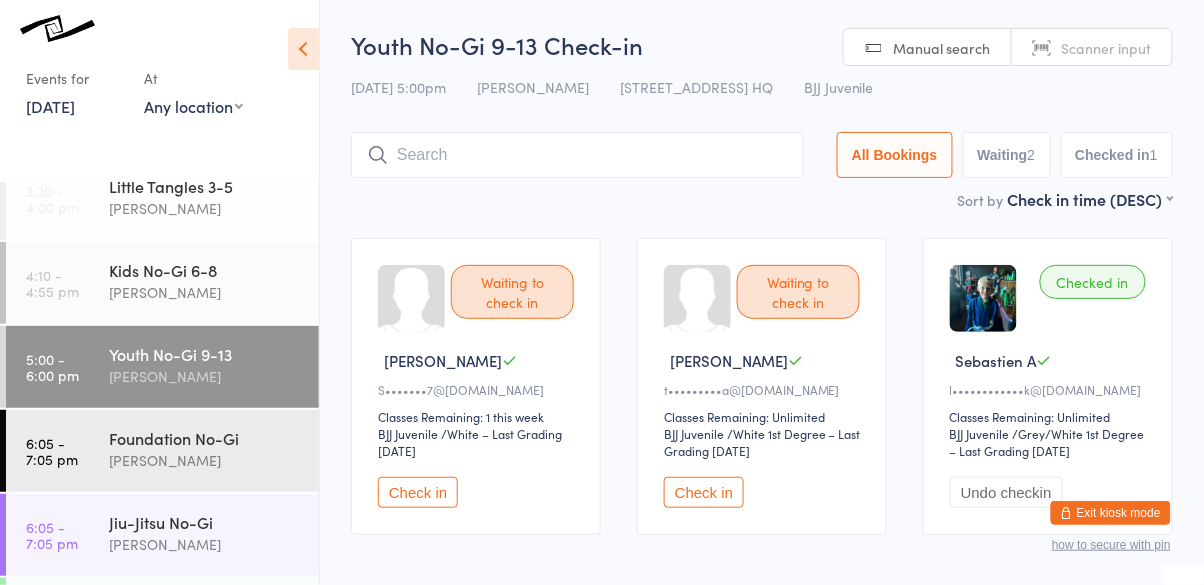 click on "Check in" at bounding box center (418, 492) 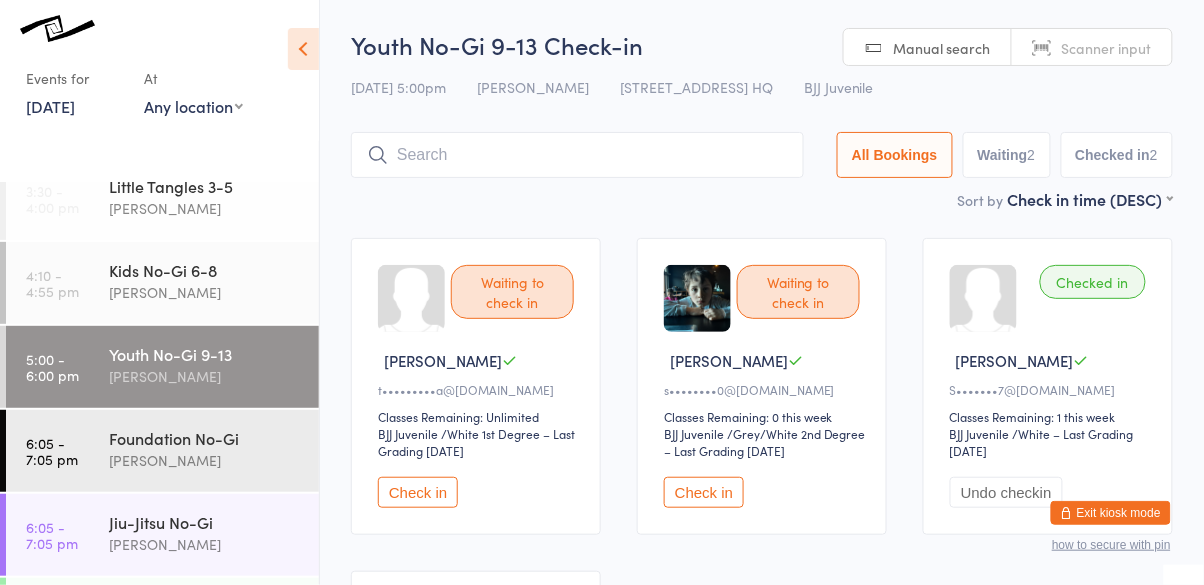 click on "Check in" at bounding box center [418, 492] 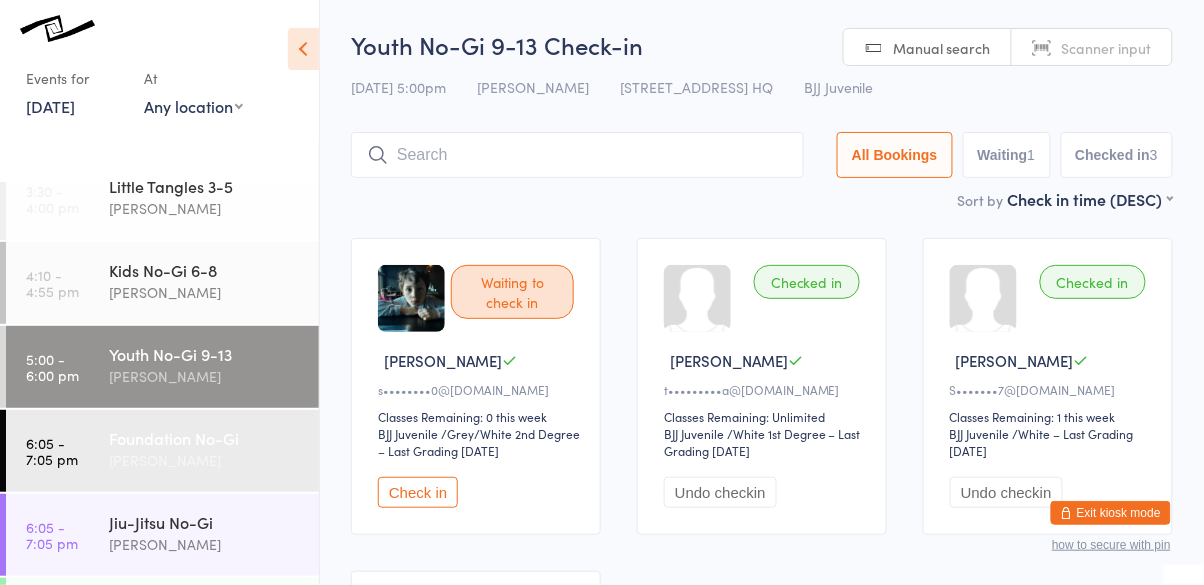 click on "[PERSON_NAME]" at bounding box center [205, 460] 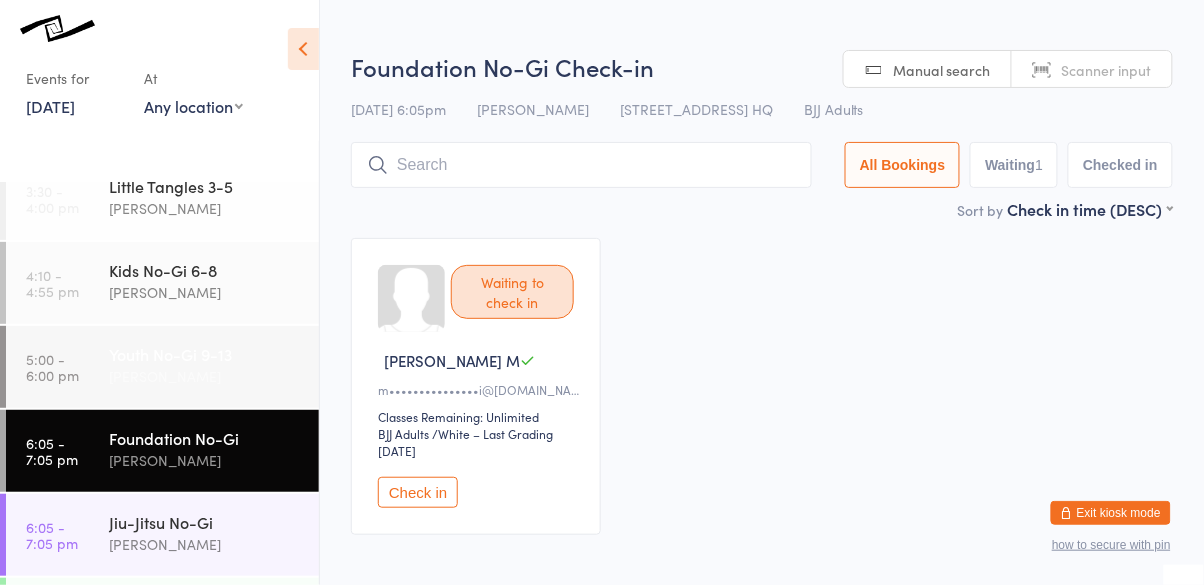 click on "[PERSON_NAME]" at bounding box center [205, 376] 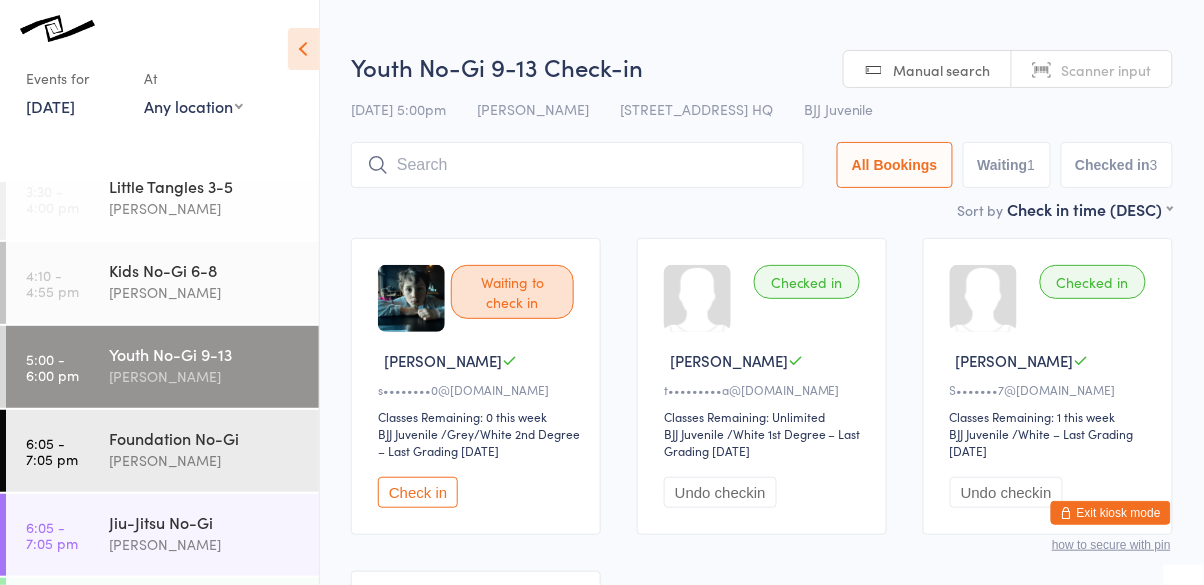 click on "Check in" at bounding box center [418, 492] 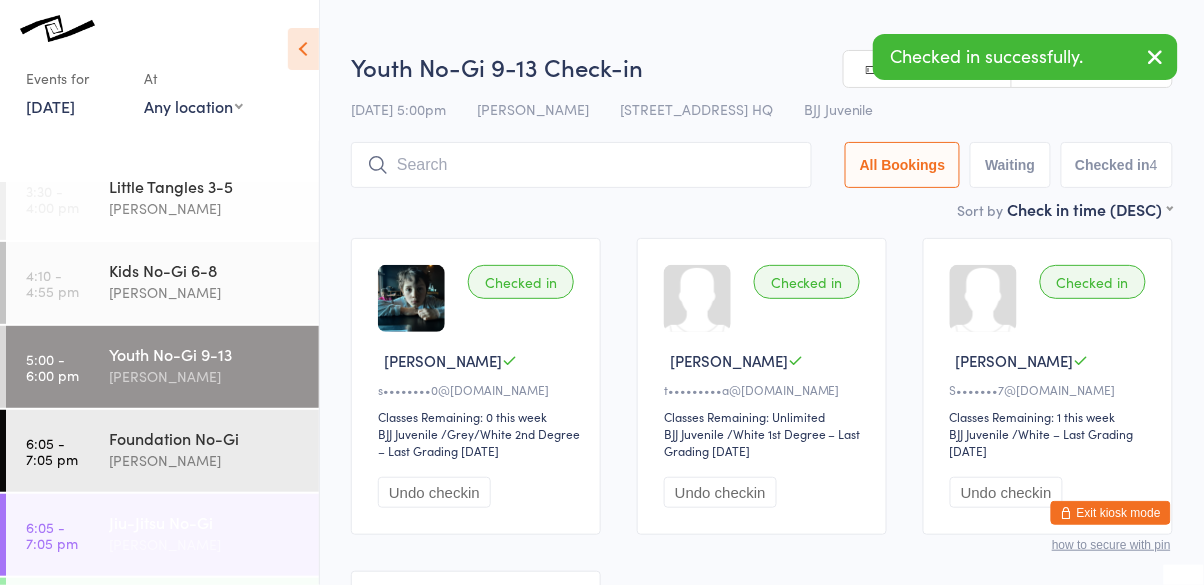 click on "[PERSON_NAME]" at bounding box center [205, 544] 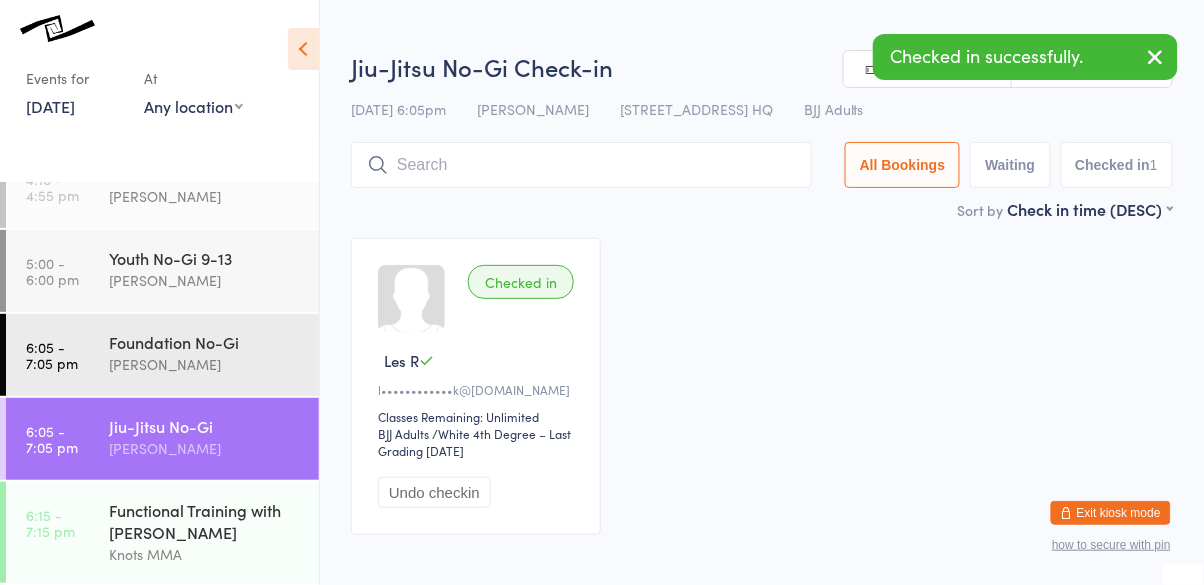 scroll, scrollTop: 457, scrollLeft: 0, axis: vertical 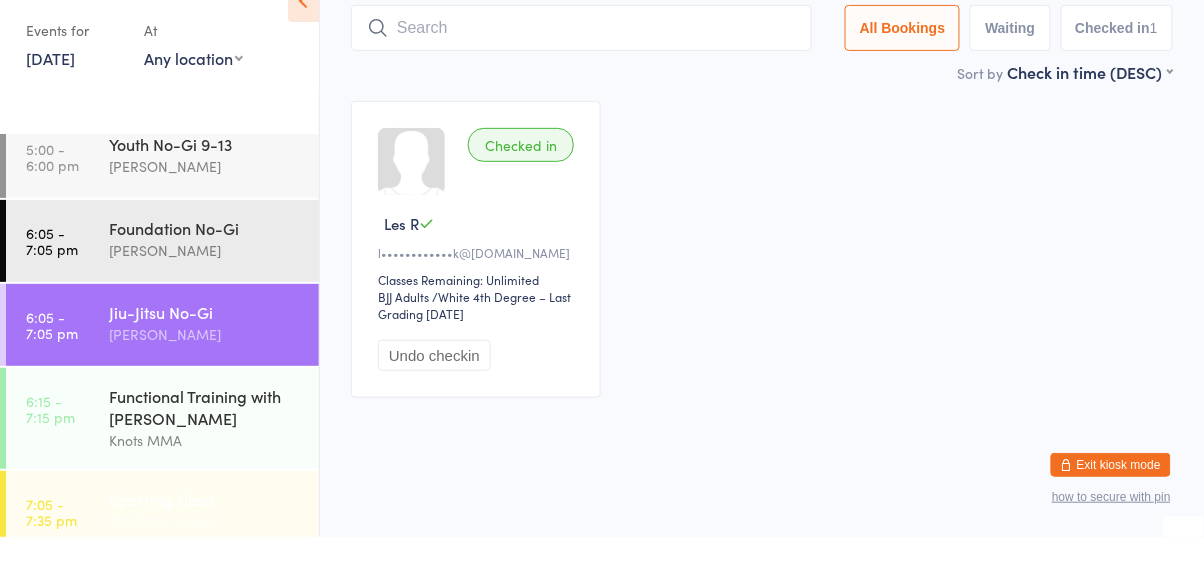 click on "7:05 - 7:35 pm Sparring Class Cassio Martins" at bounding box center (162, 560) 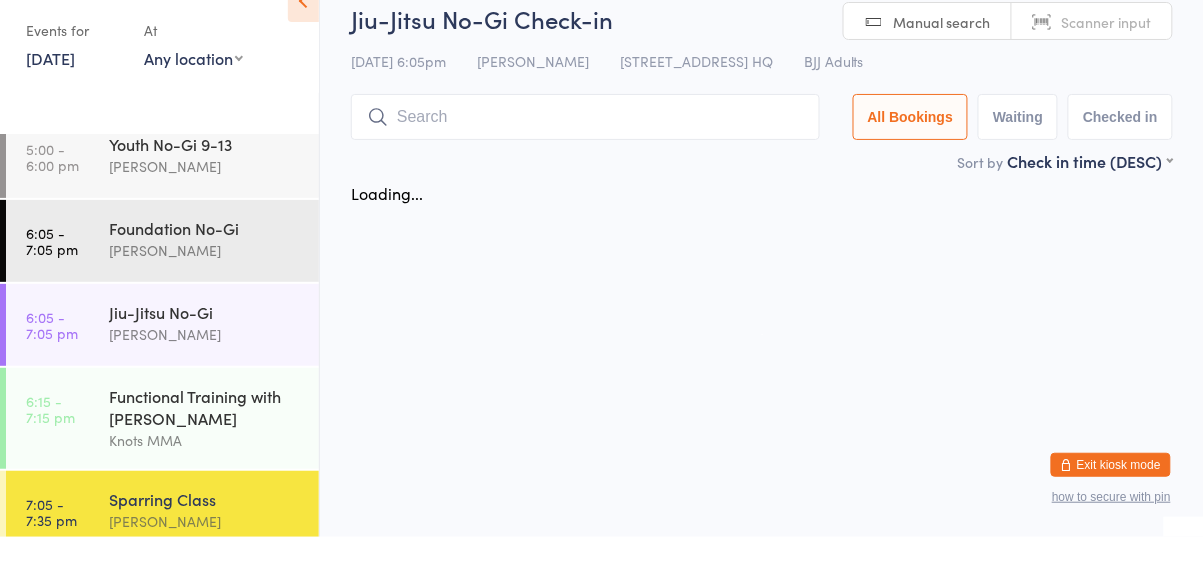 scroll, scrollTop: 0, scrollLeft: 0, axis: both 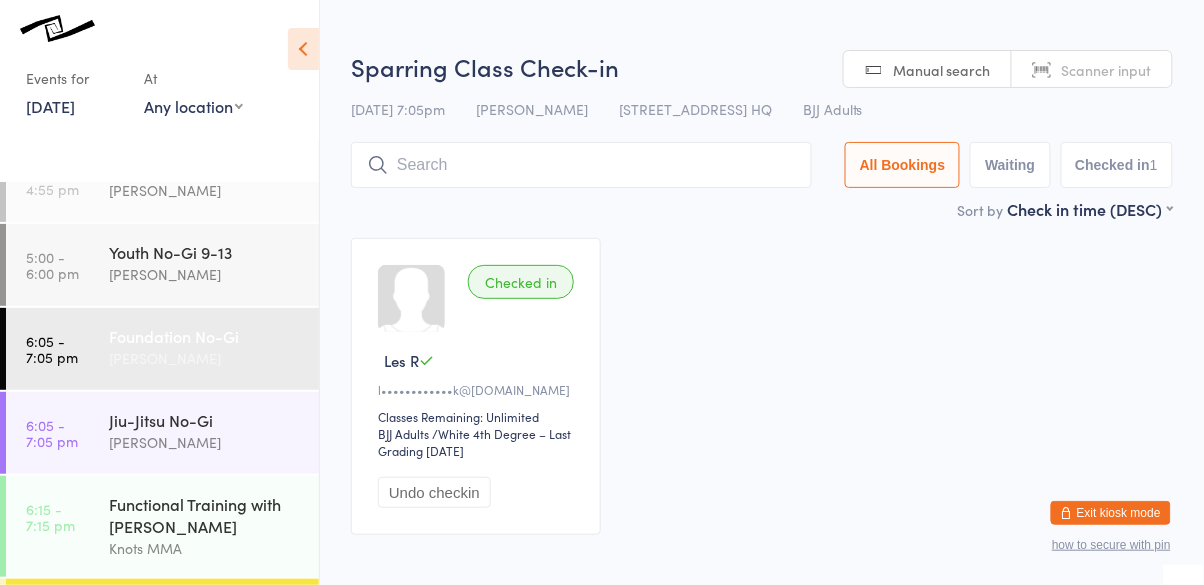 click on "6:05 - 7:05 pm" at bounding box center (52, 349) 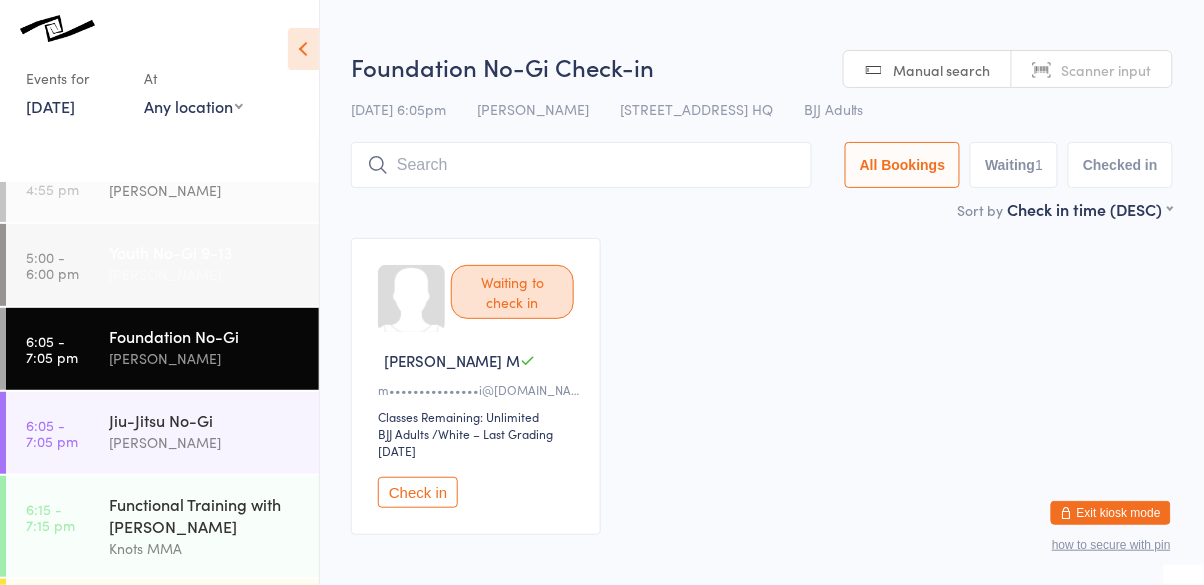 click on "5:00 - 6:00 pm Youth No-Gi 9-13 Cassio Martins" at bounding box center [162, 265] 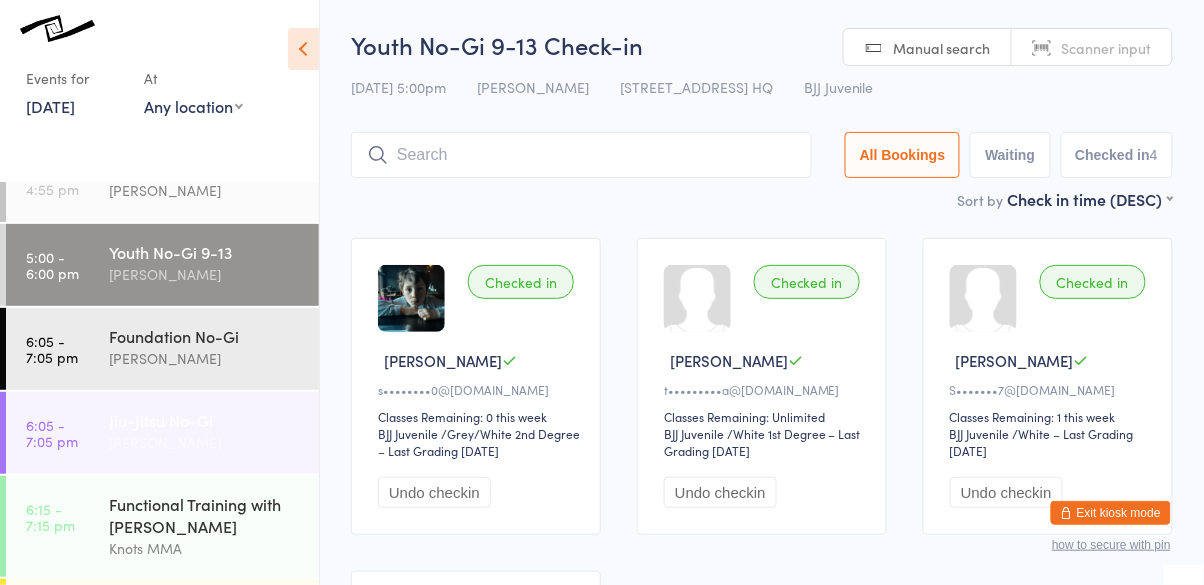 click on "[PERSON_NAME]" at bounding box center (205, 442) 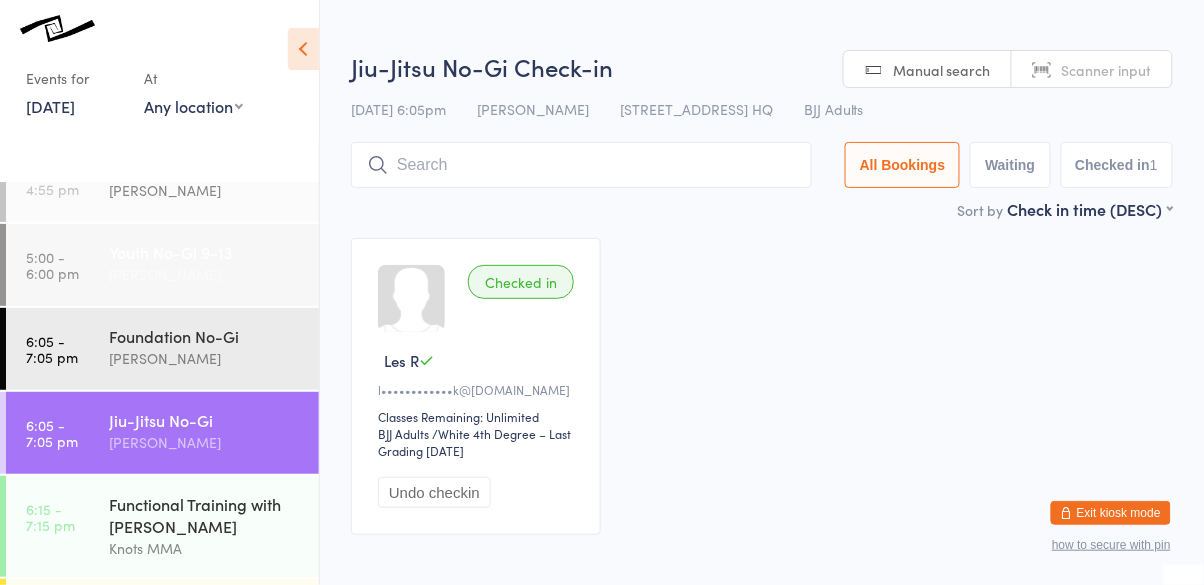 click on "Youth No-Gi 9-13 Cassio Martins" at bounding box center [214, 263] 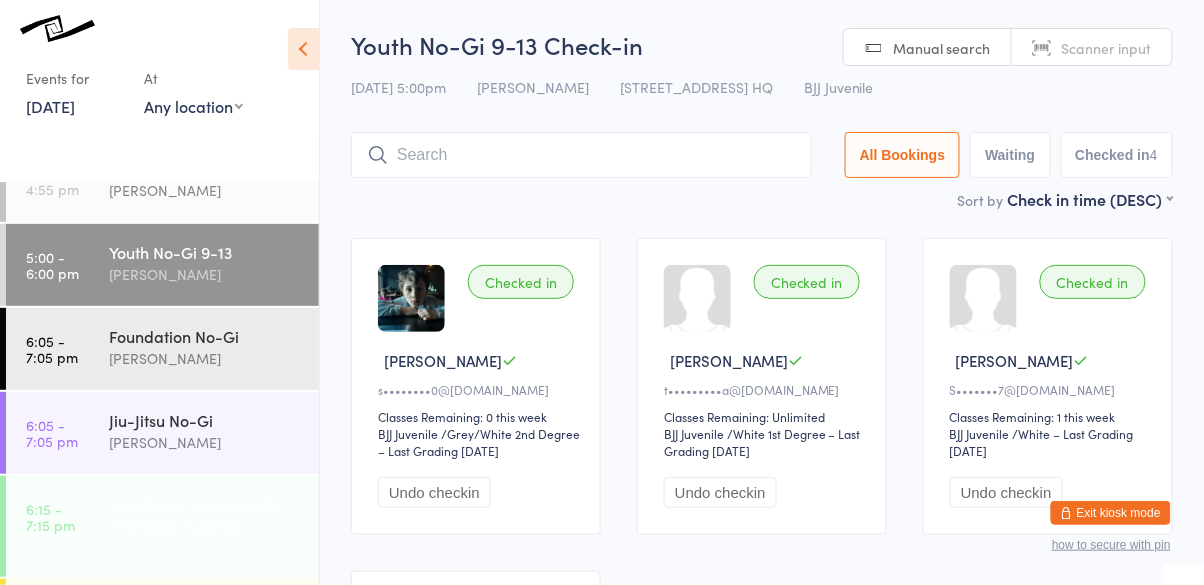 click on "Functional Training with [PERSON_NAME]" at bounding box center (205, 515) 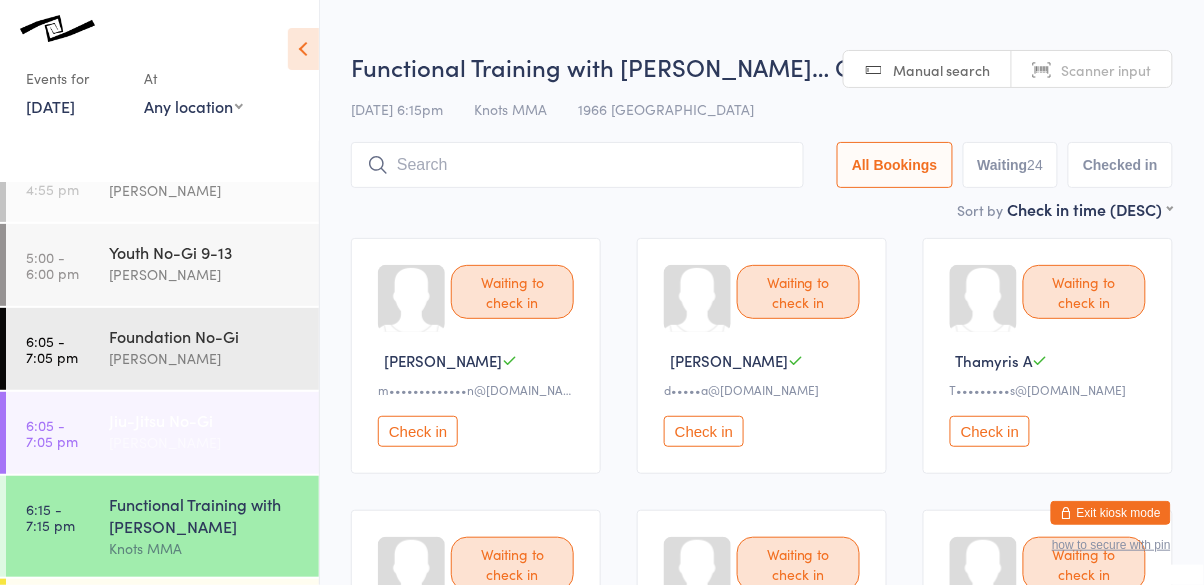 click on "Jiu-Jitsu No-Gi" at bounding box center (205, 420) 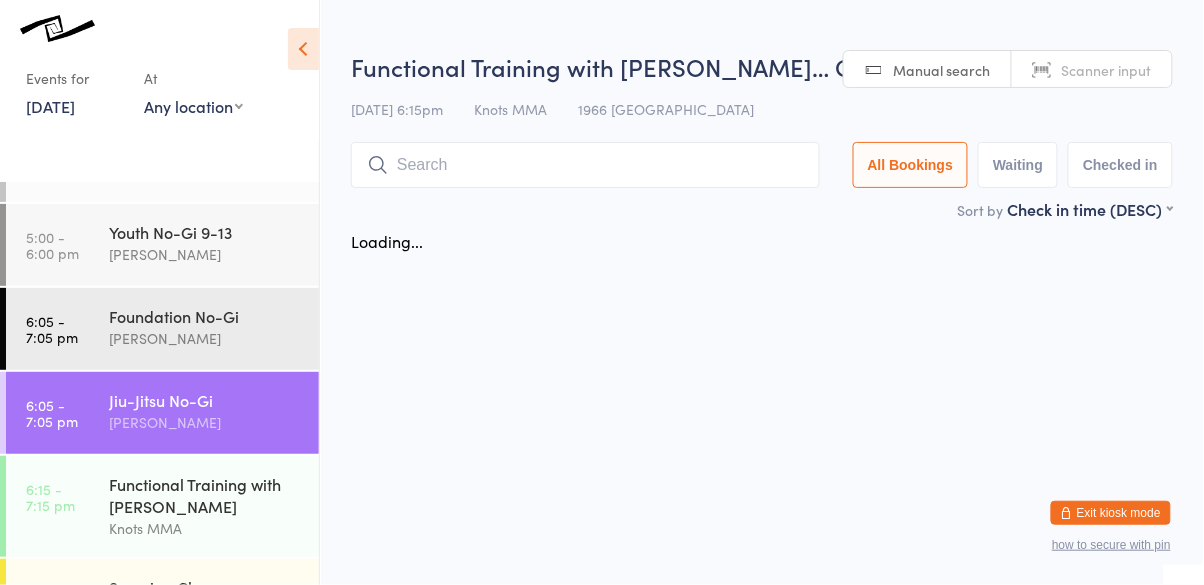 scroll, scrollTop: 426, scrollLeft: 0, axis: vertical 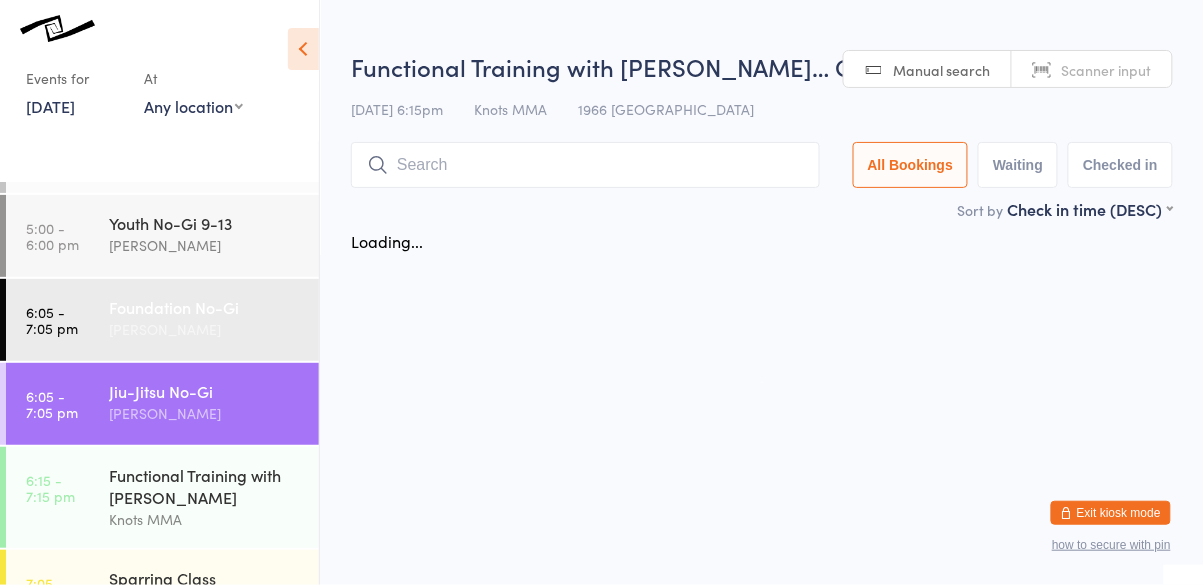 click on "[PERSON_NAME]" at bounding box center (205, 329) 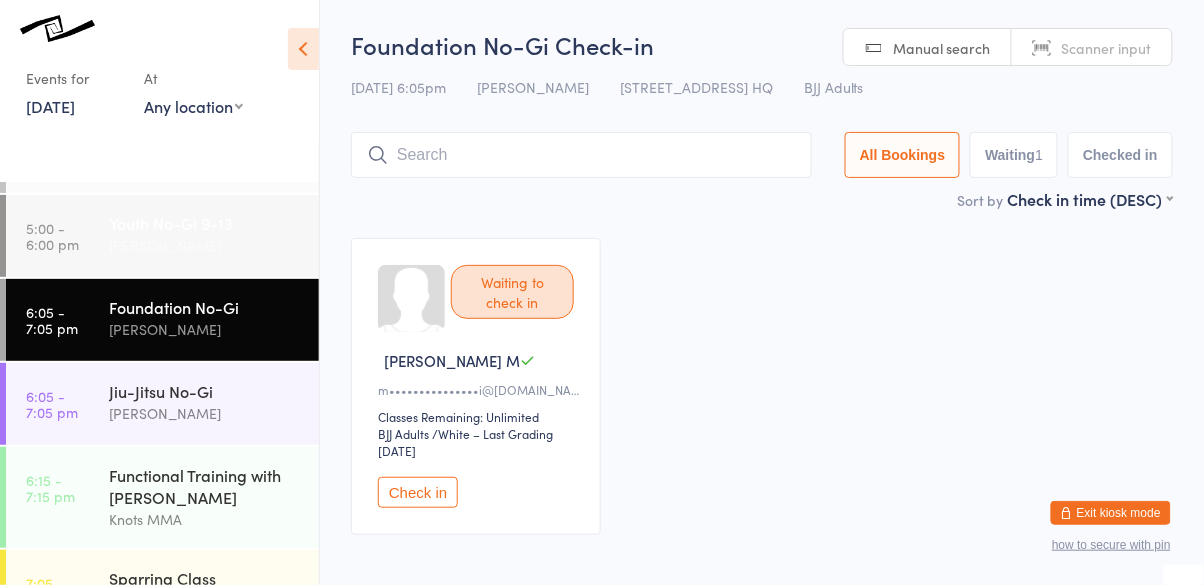 click on "Youth No-Gi 9-13" at bounding box center (205, 223) 